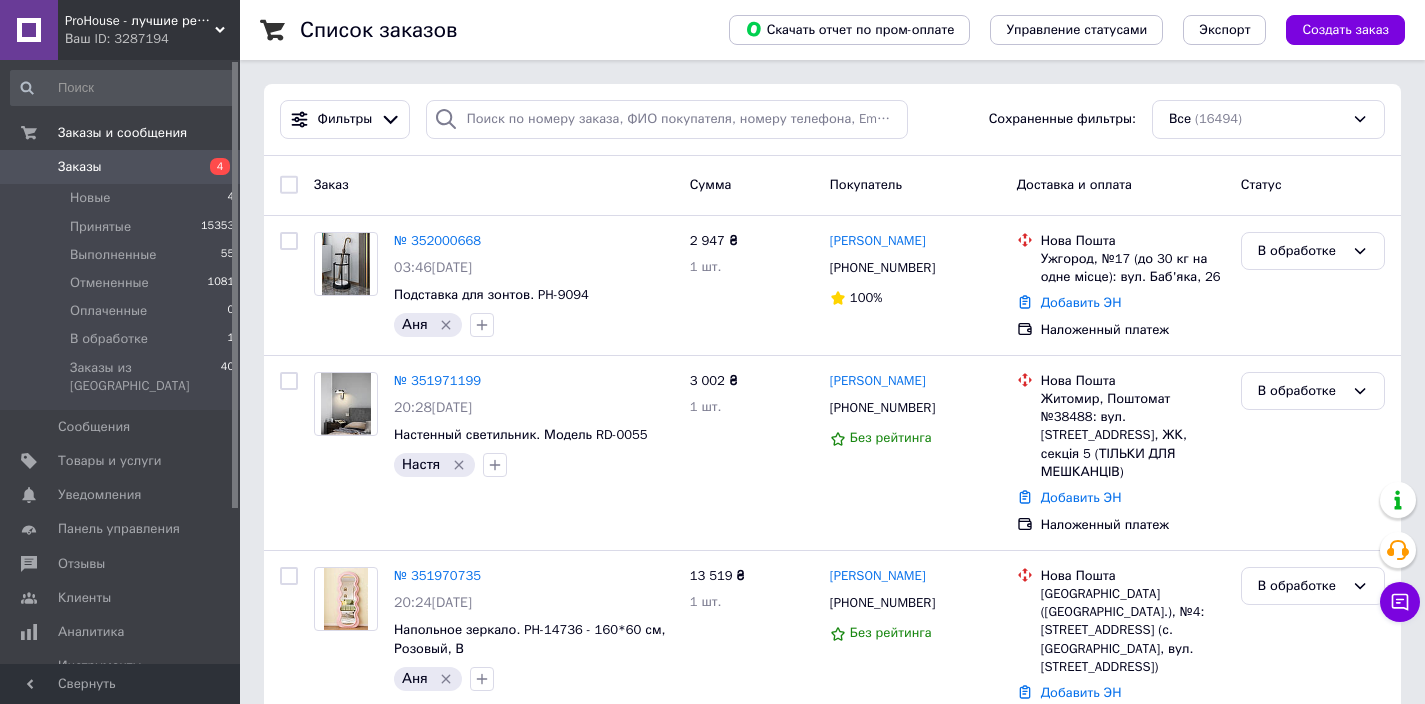 scroll, scrollTop: 0, scrollLeft: 0, axis: both 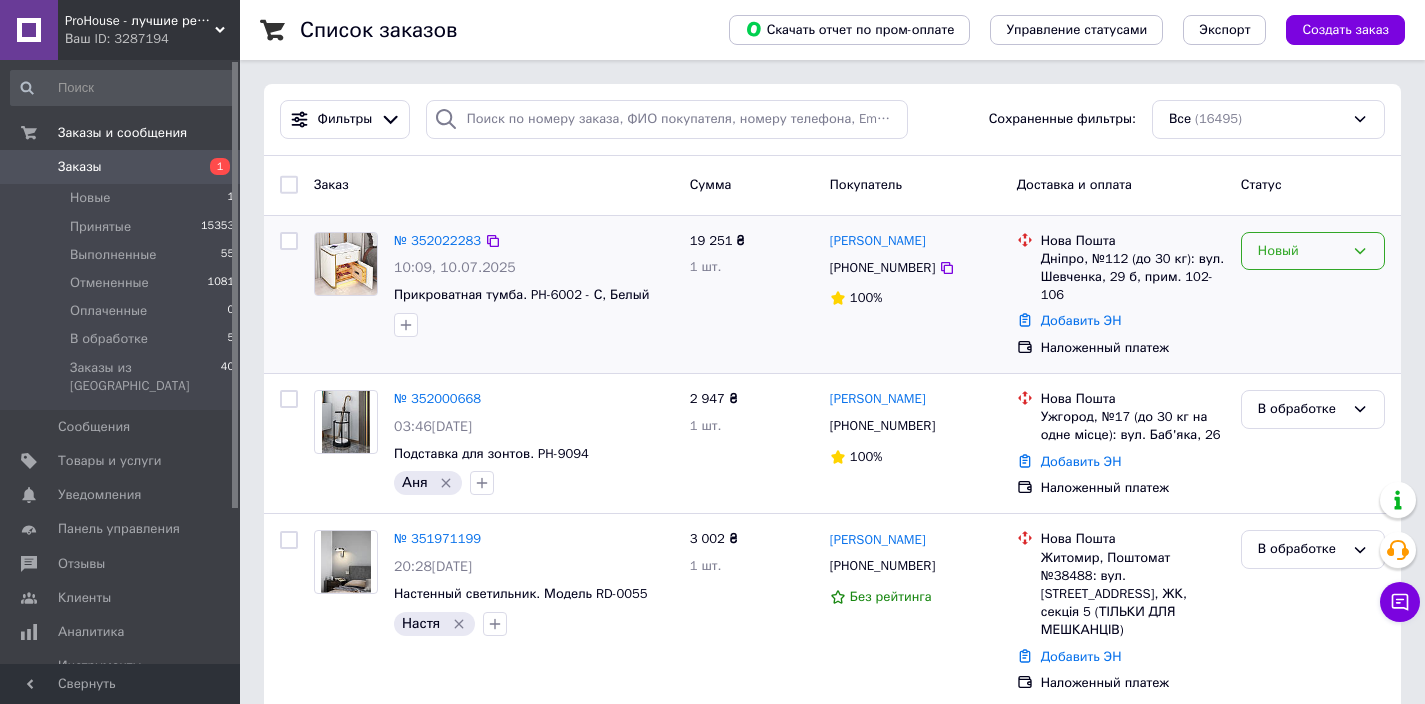 click on "Новый" at bounding box center (1301, 251) 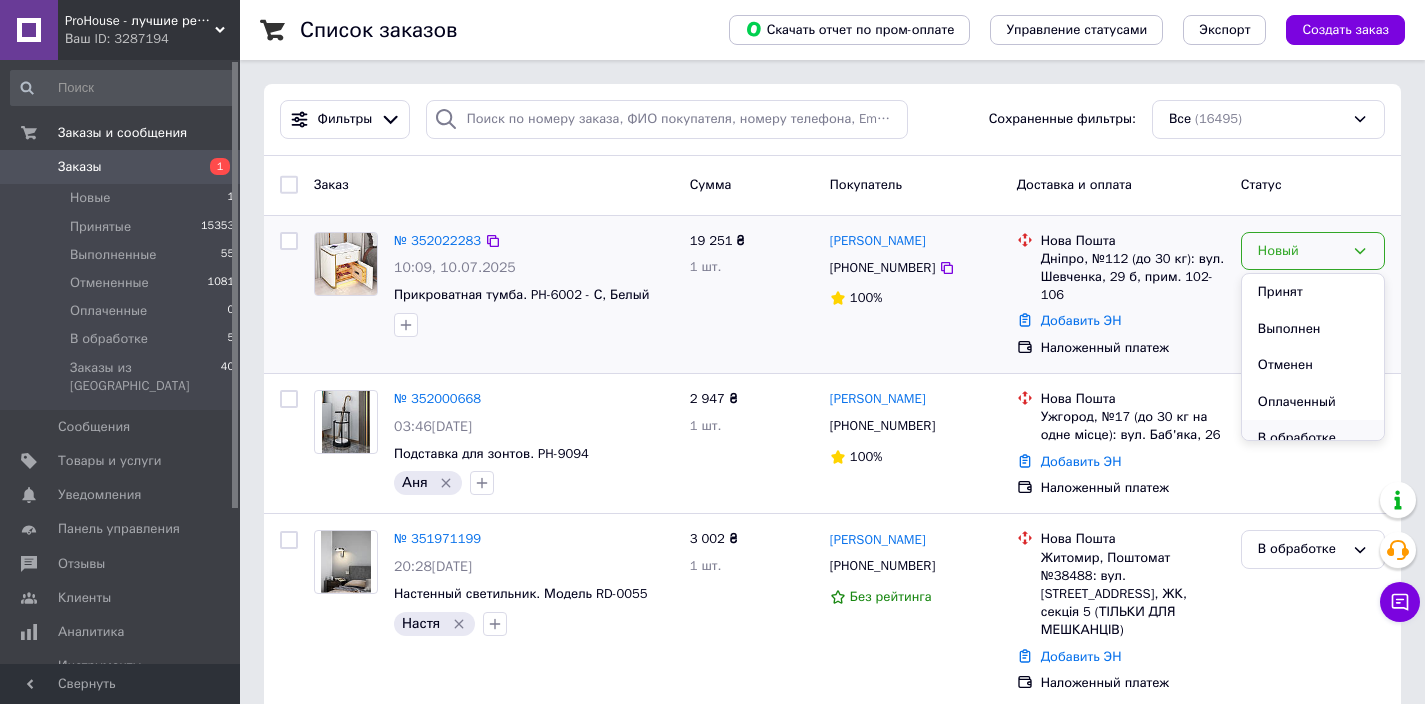 click on "В обработке" at bounding box center (1313, 438) 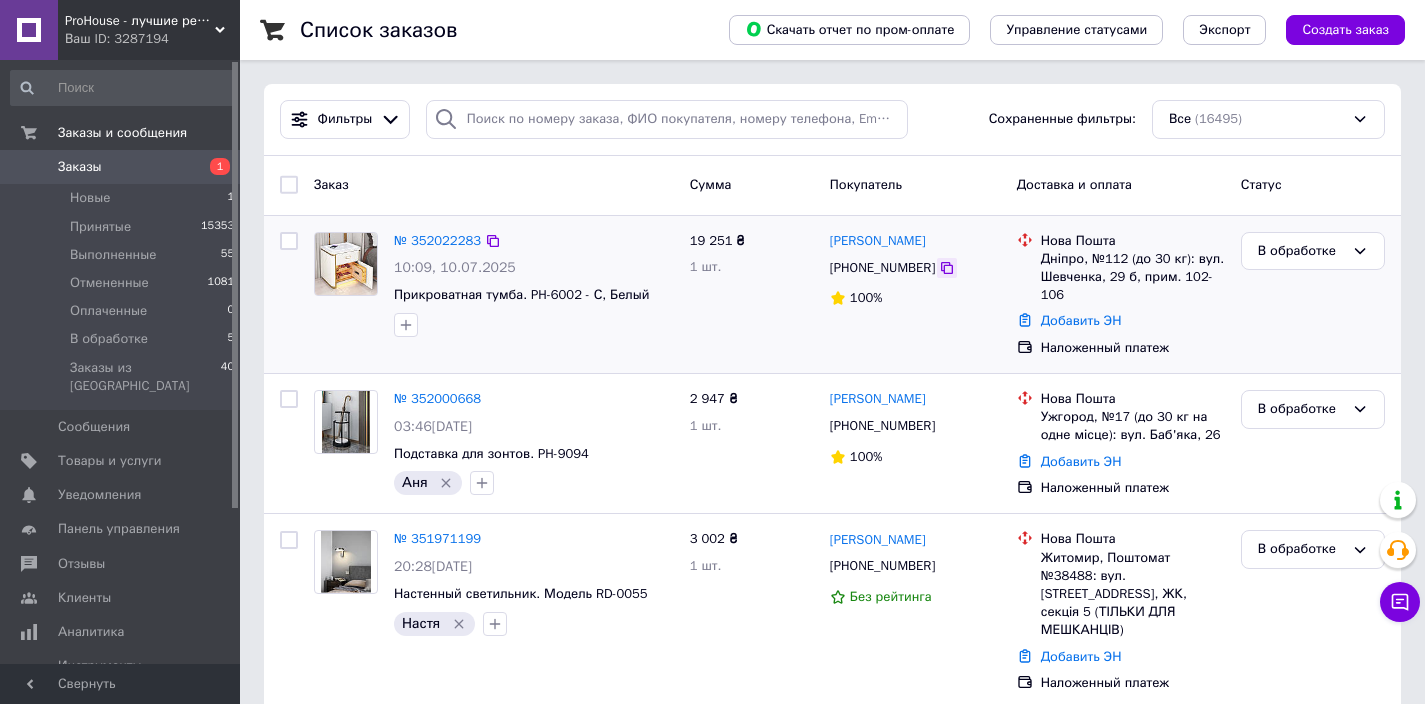 click 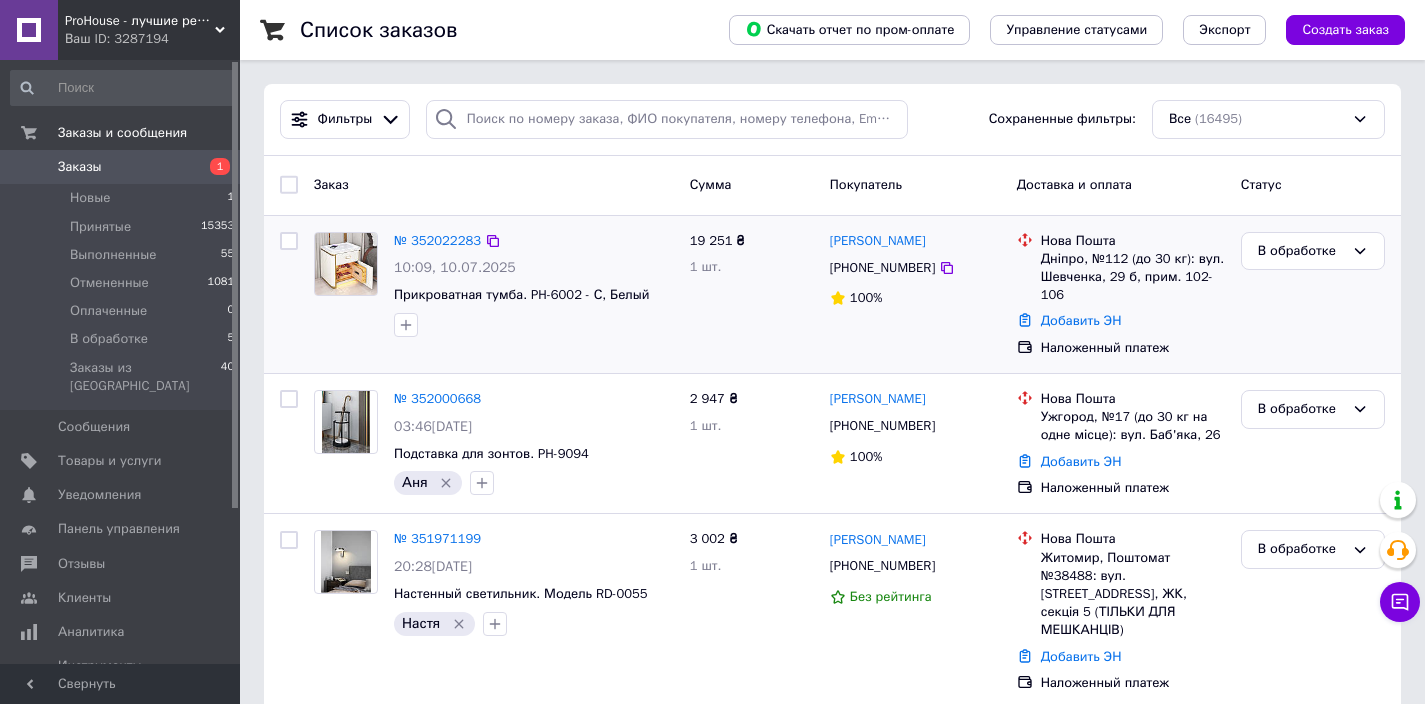 click 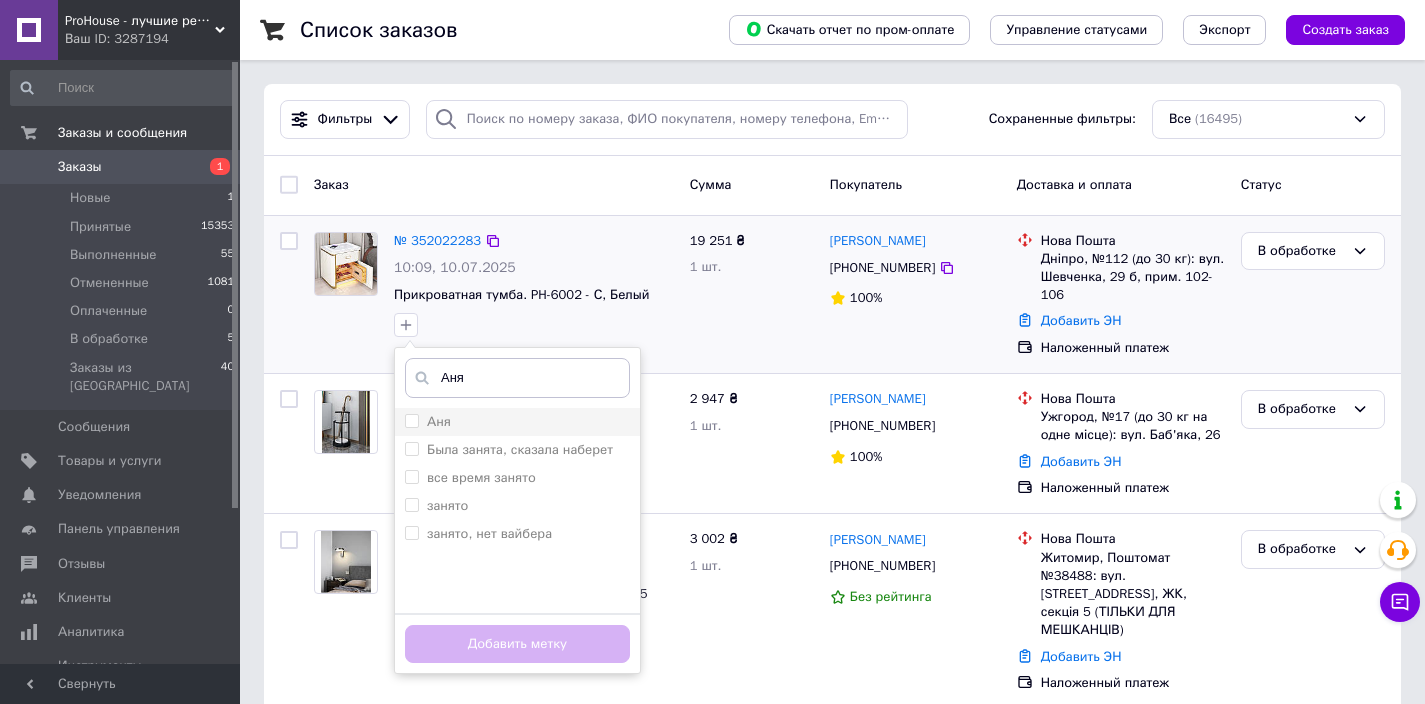 type on "Аня" 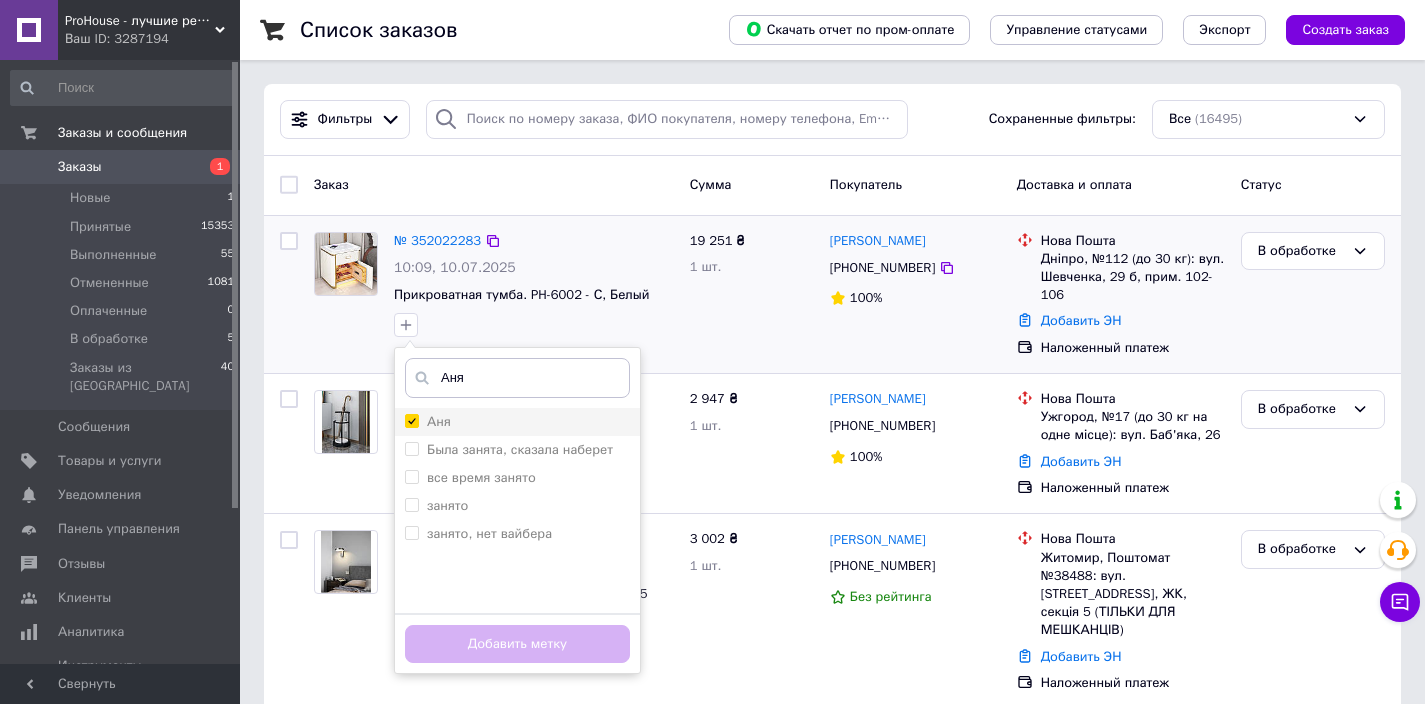 checkbox on "true" 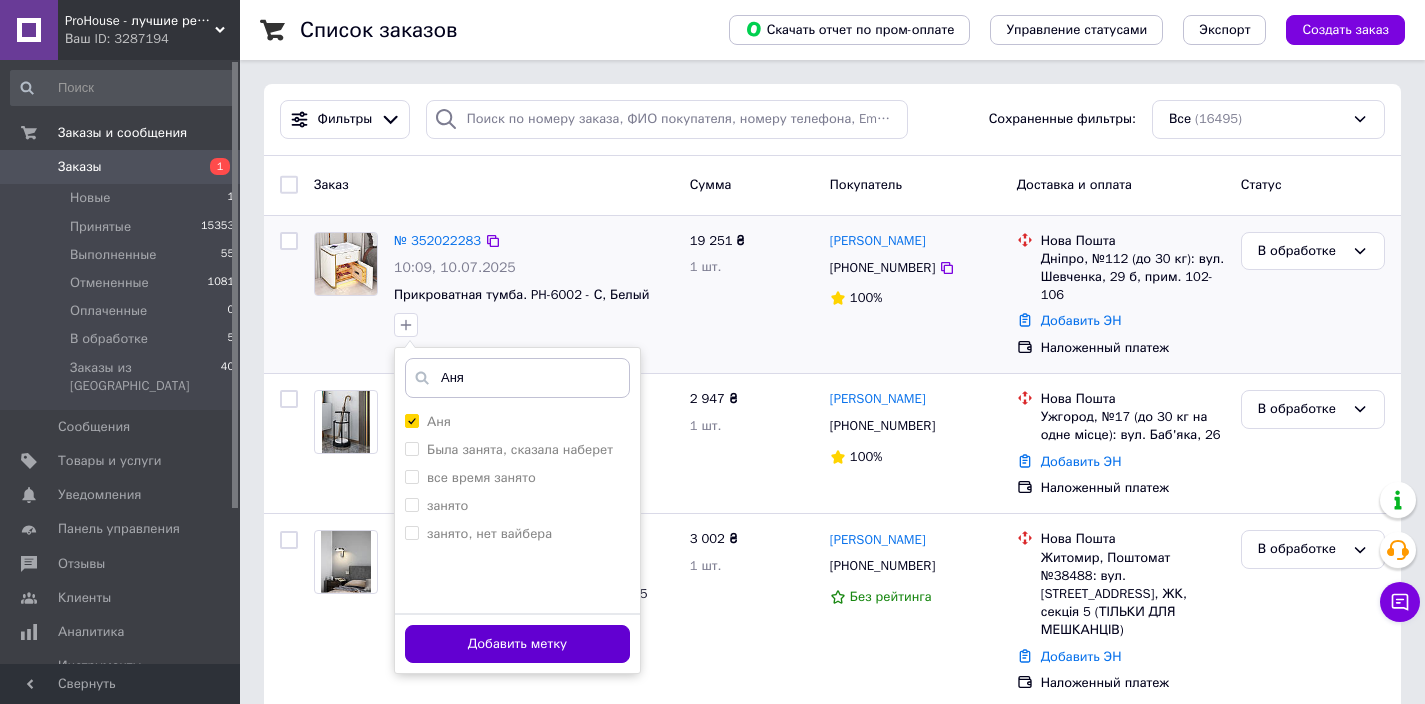 click on "Добавить метку" at bounding box center (517, 644) 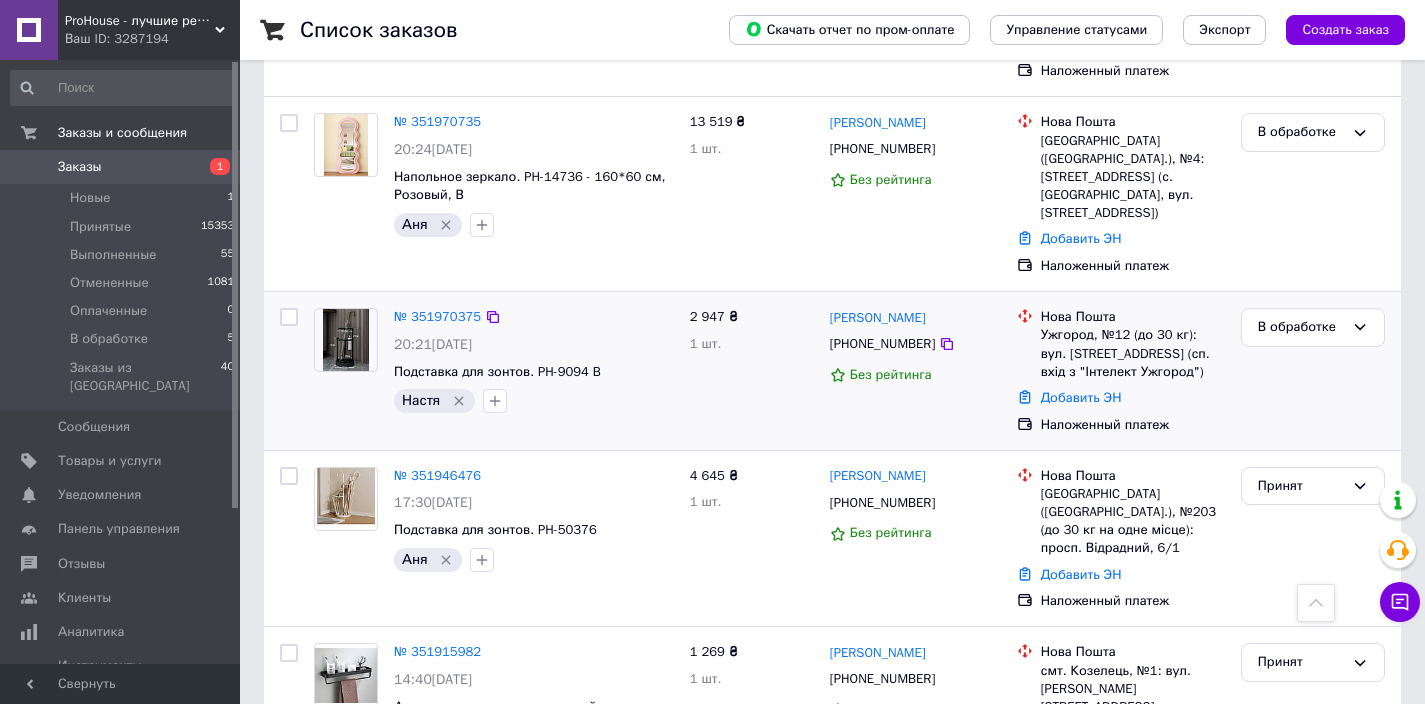 scroll, scrollTop: 616, scrollLeft: 0, axis: vertical 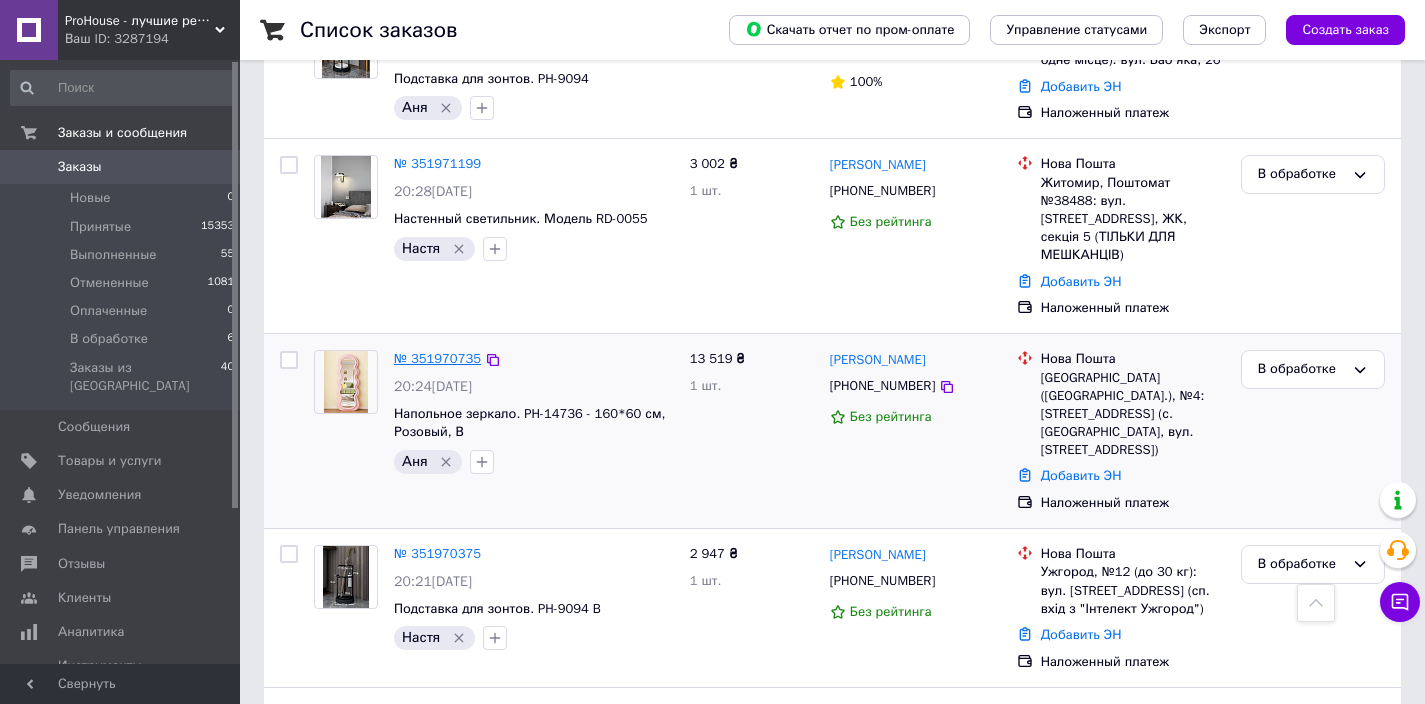 click on "№ 351970735" at bounding box center (437, 358) 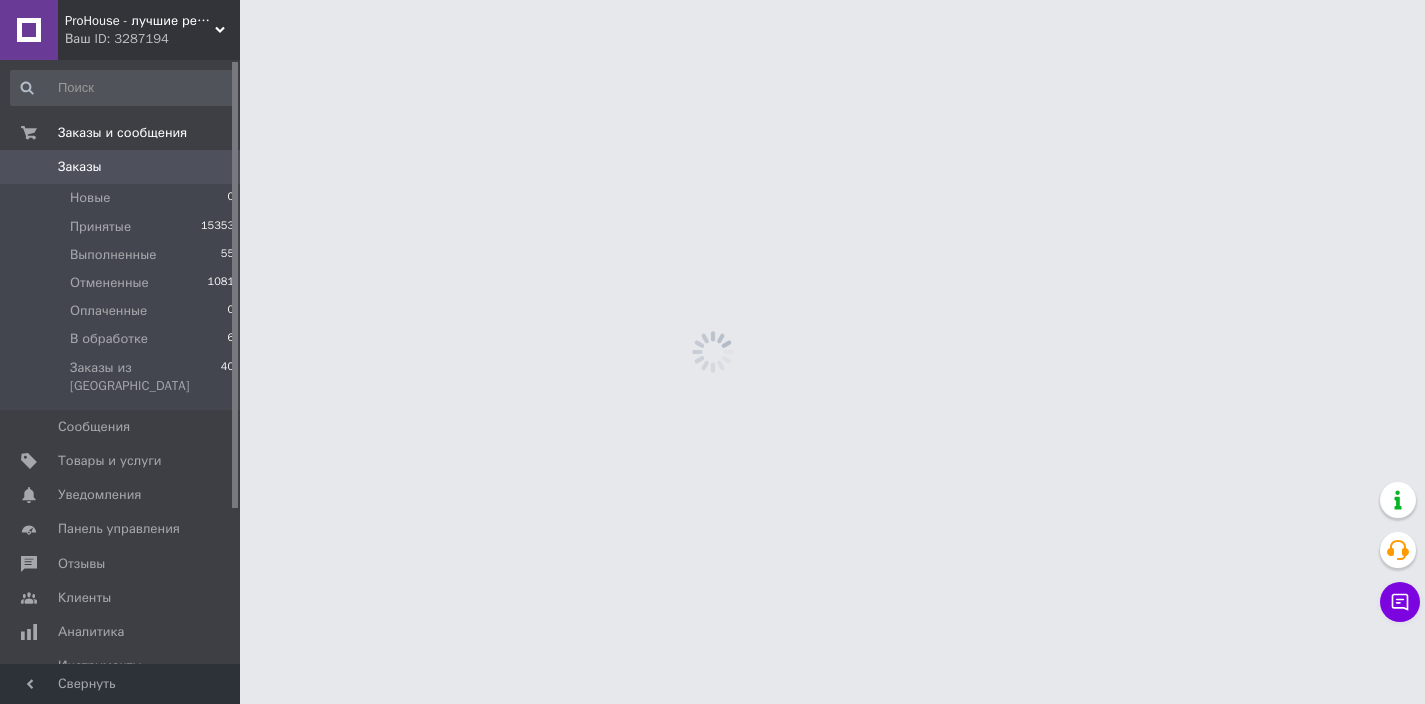 scroll, scrollTop: 0, scrollLeft: 0, axis: both 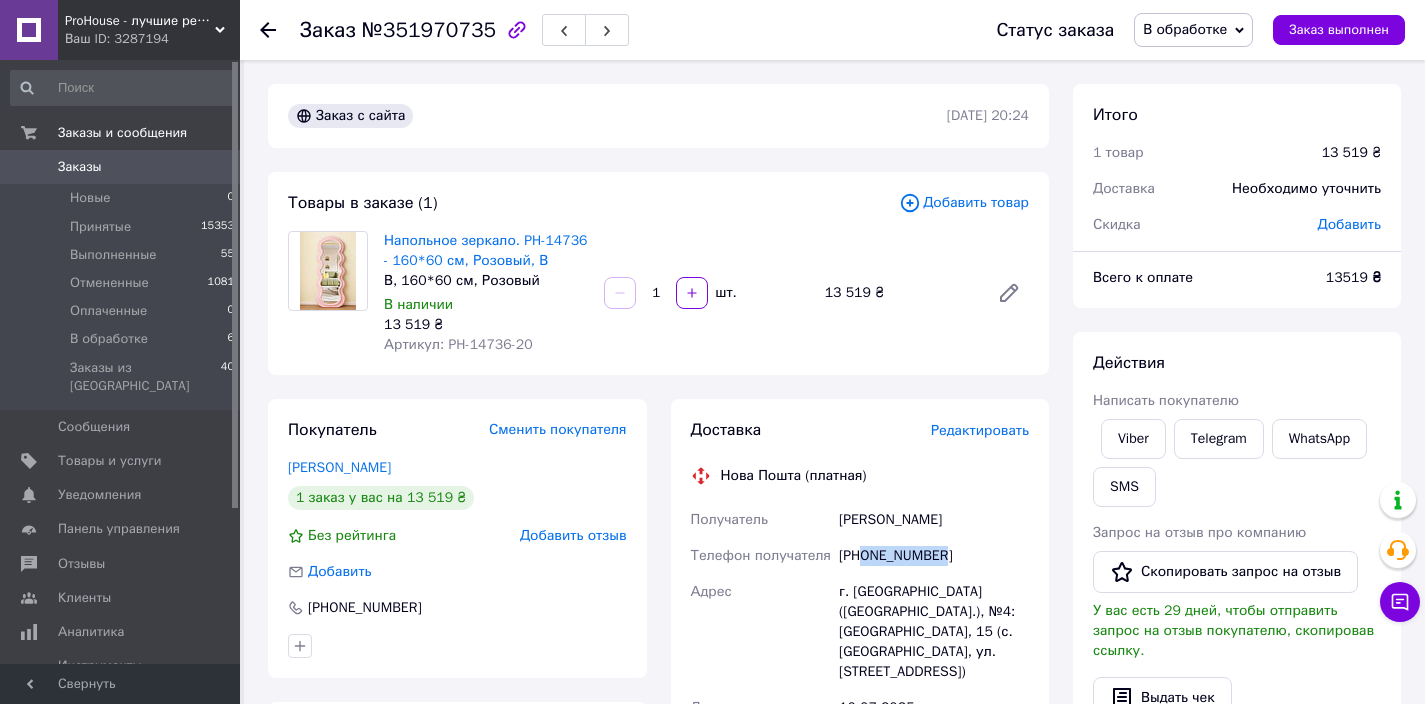 drag, startPoint x: 974, startPoint y: 578, endPoint x: 867, endPoint y: 578, distance: 107 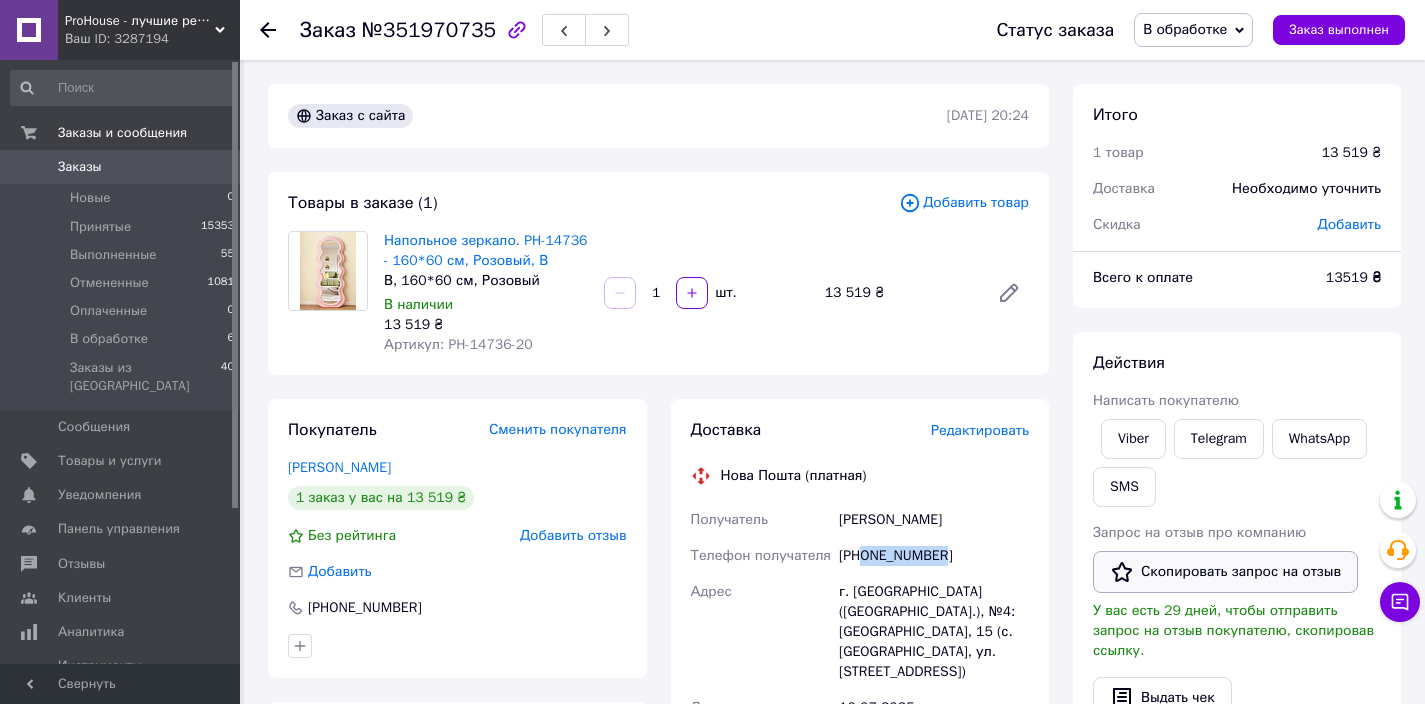 copy on "0630367775" 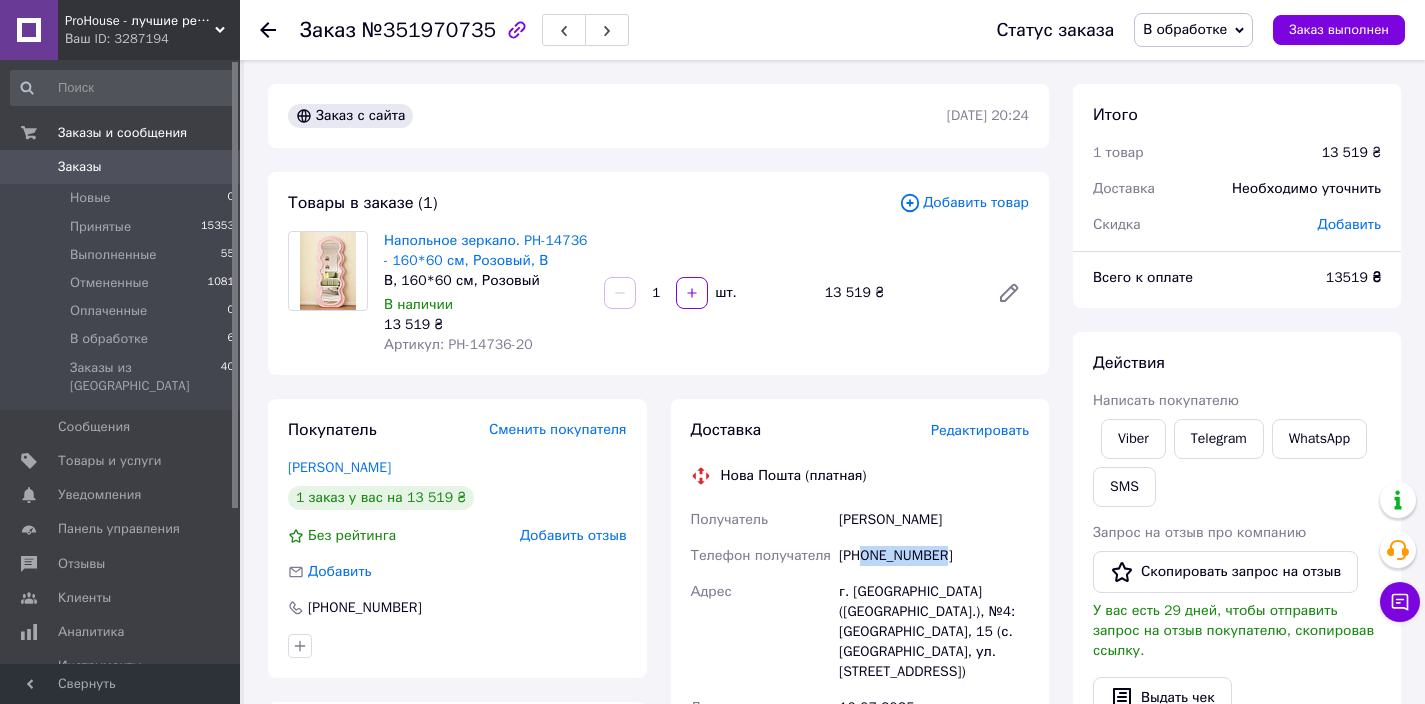 click on "Заказы" at bounding box center (80, 167) 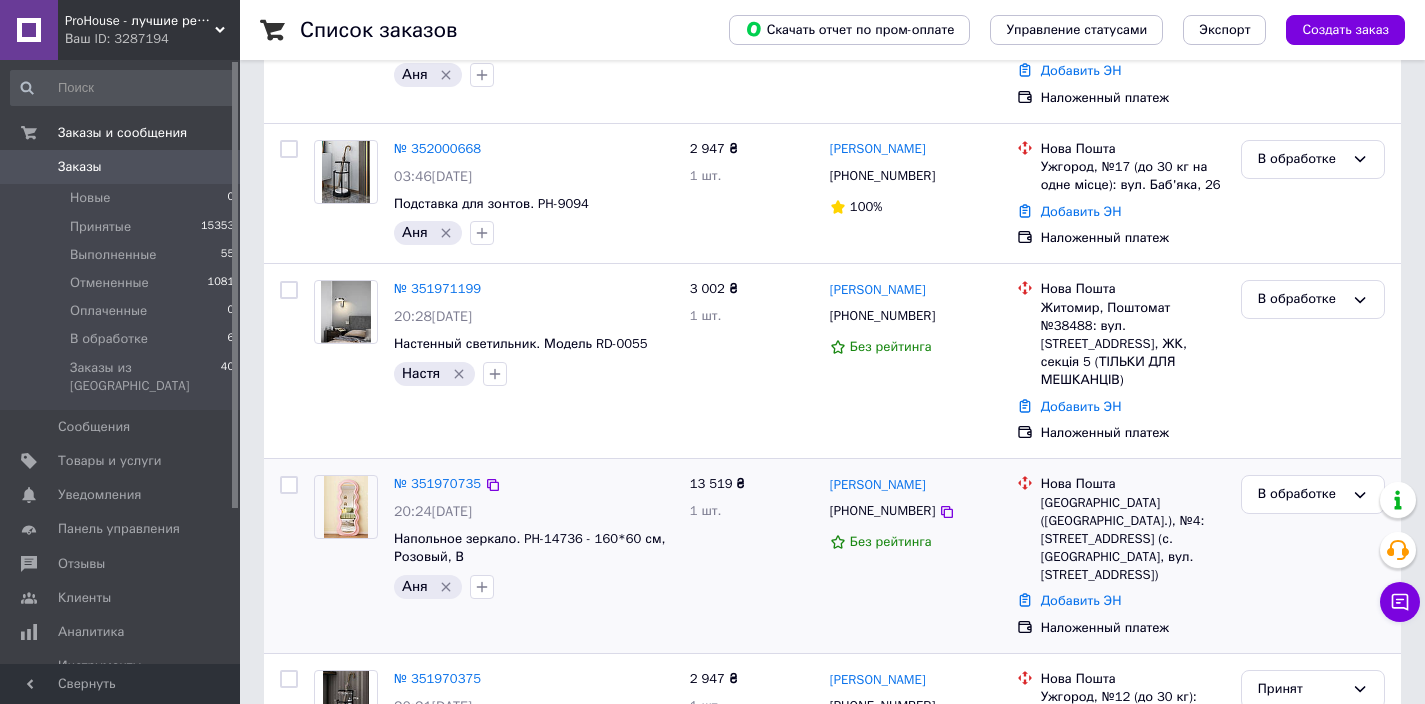 scroll, scrollTop: 298, scrollLeft: 0, axis: vertical 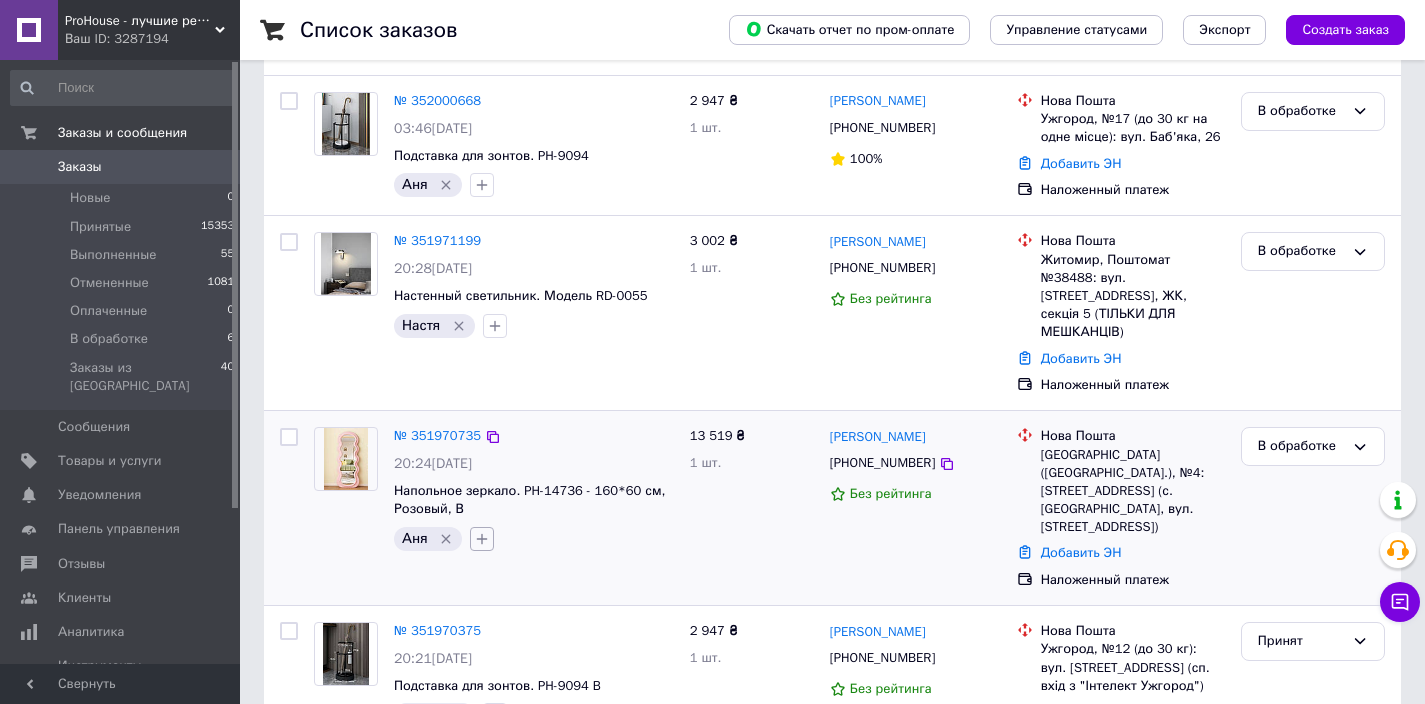 click at bounding box center (482, 539) 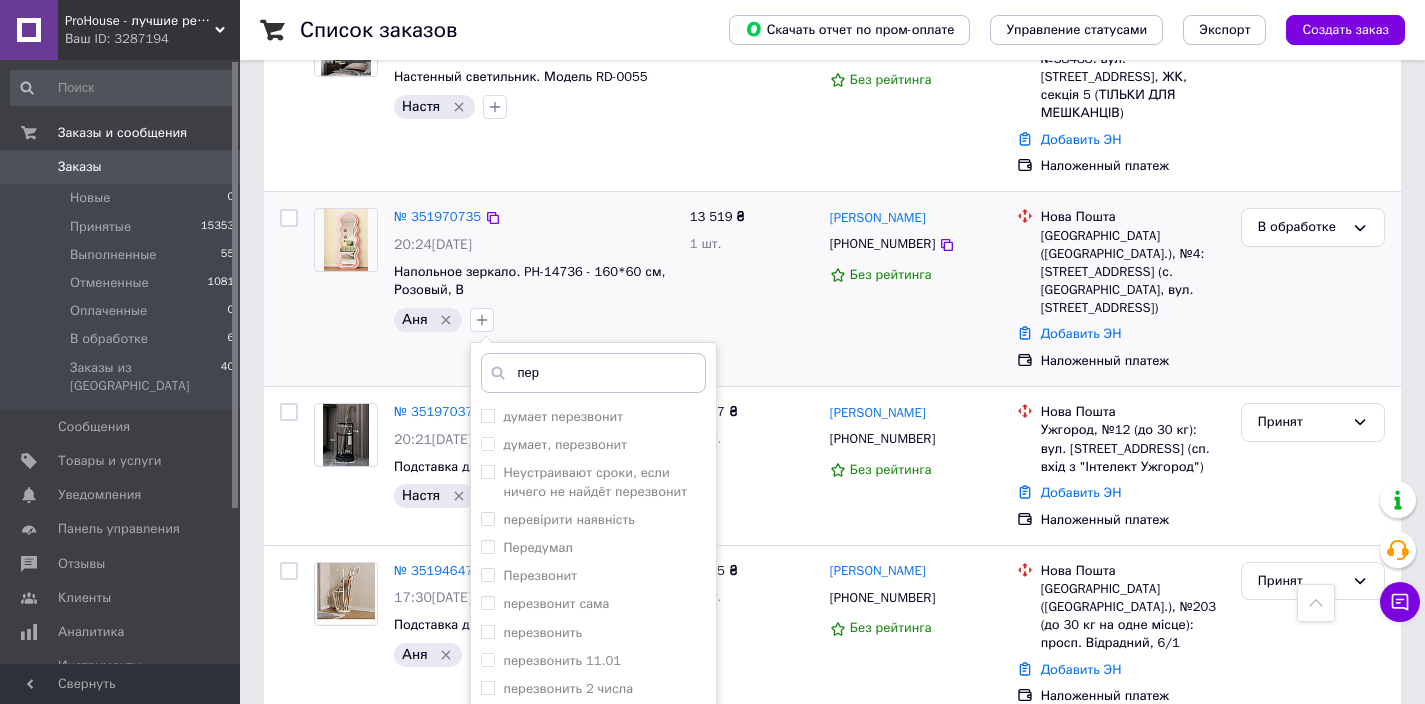 scroll, scrollTop: 520, scrollLeft: 0, axis: vertical 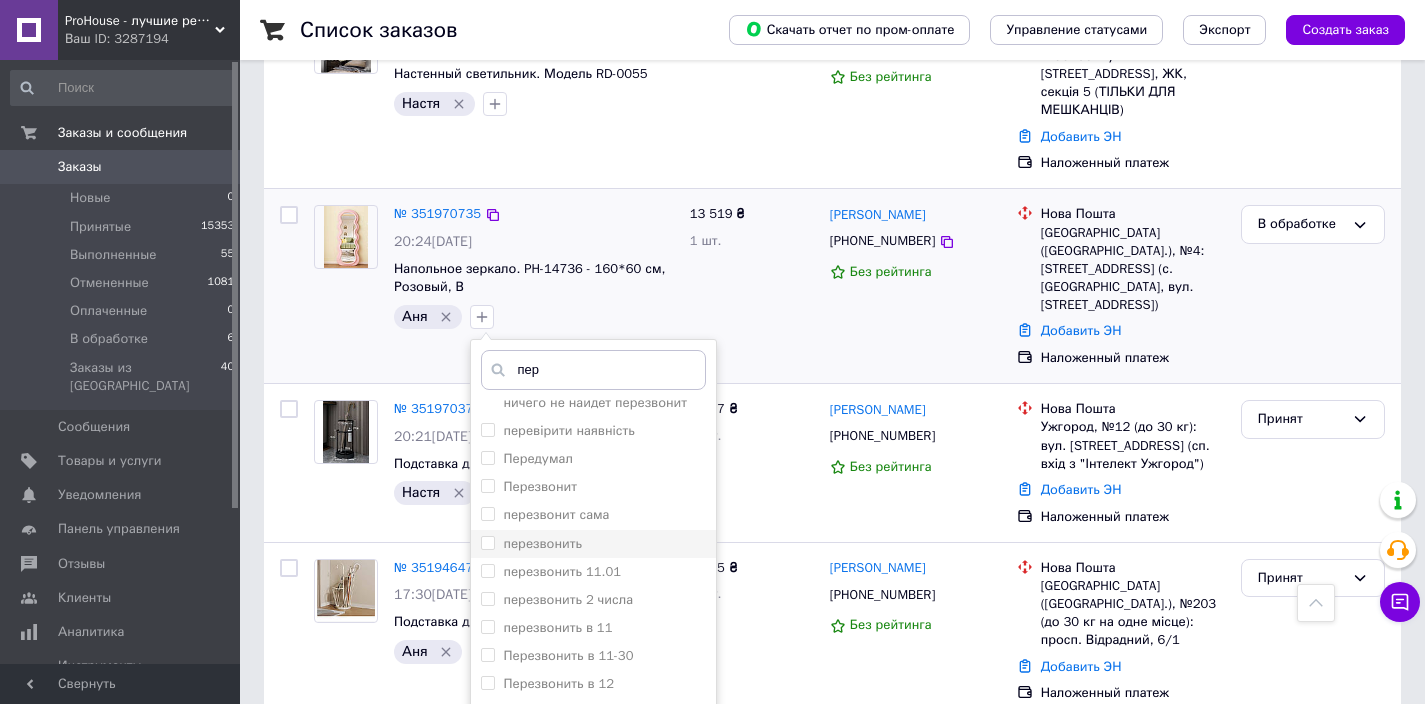 type on "пер" 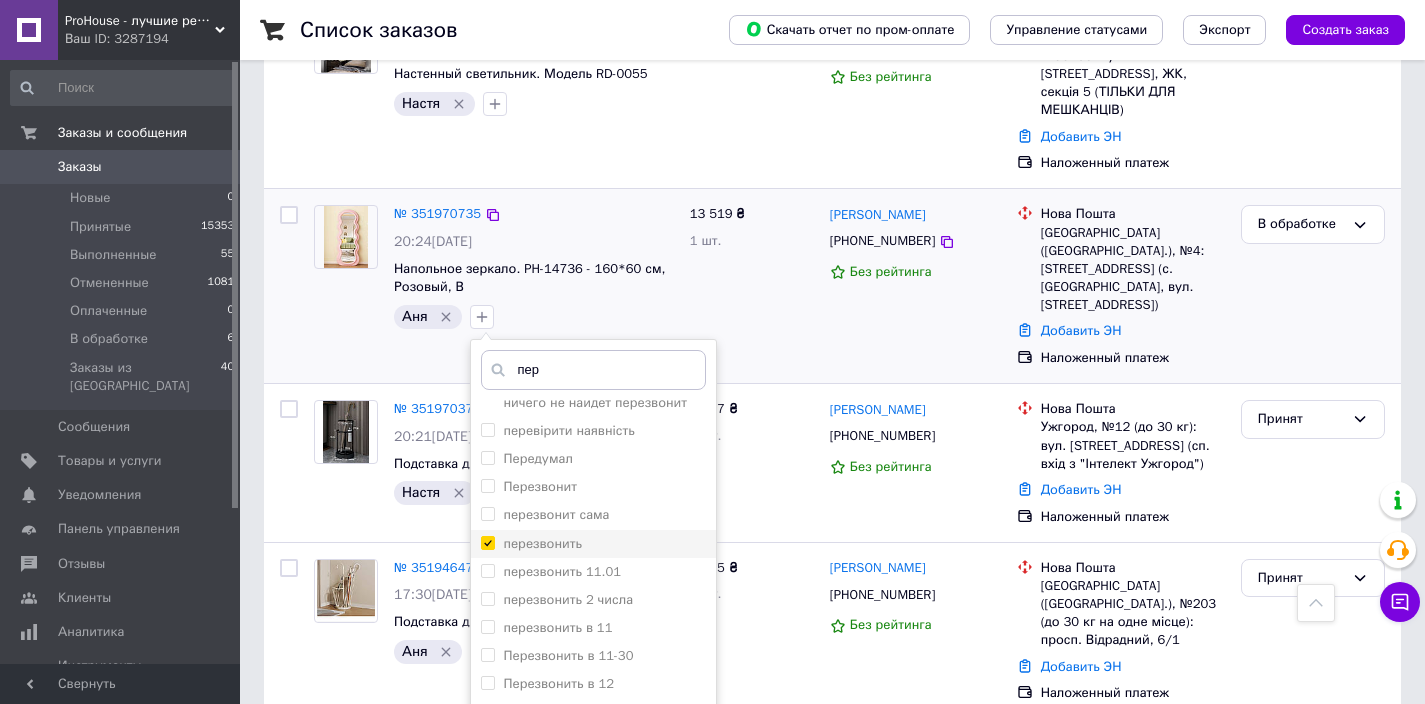checkbox on "true" 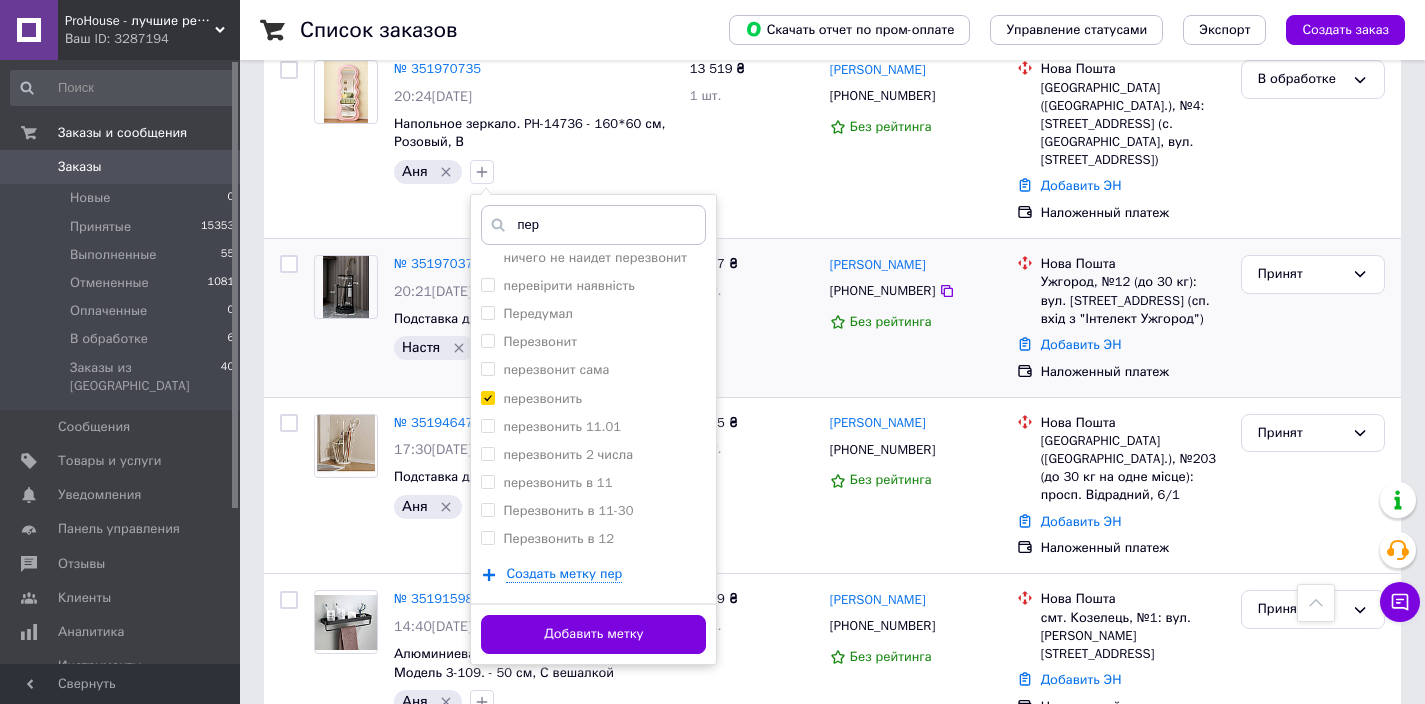 scroll, scrollTop: 680, scrollLeft: 0, axis: vertical 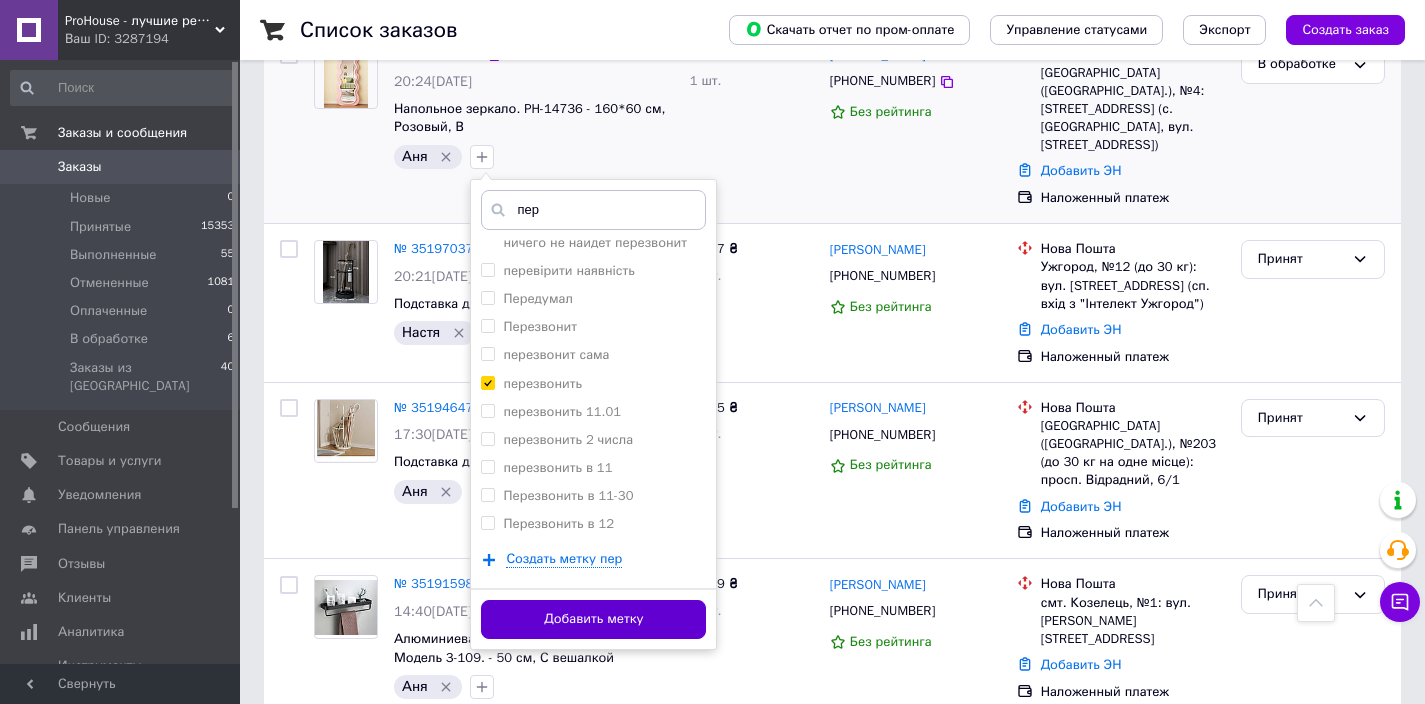 click on "Добавить метку" at bounding box center [593, 619] 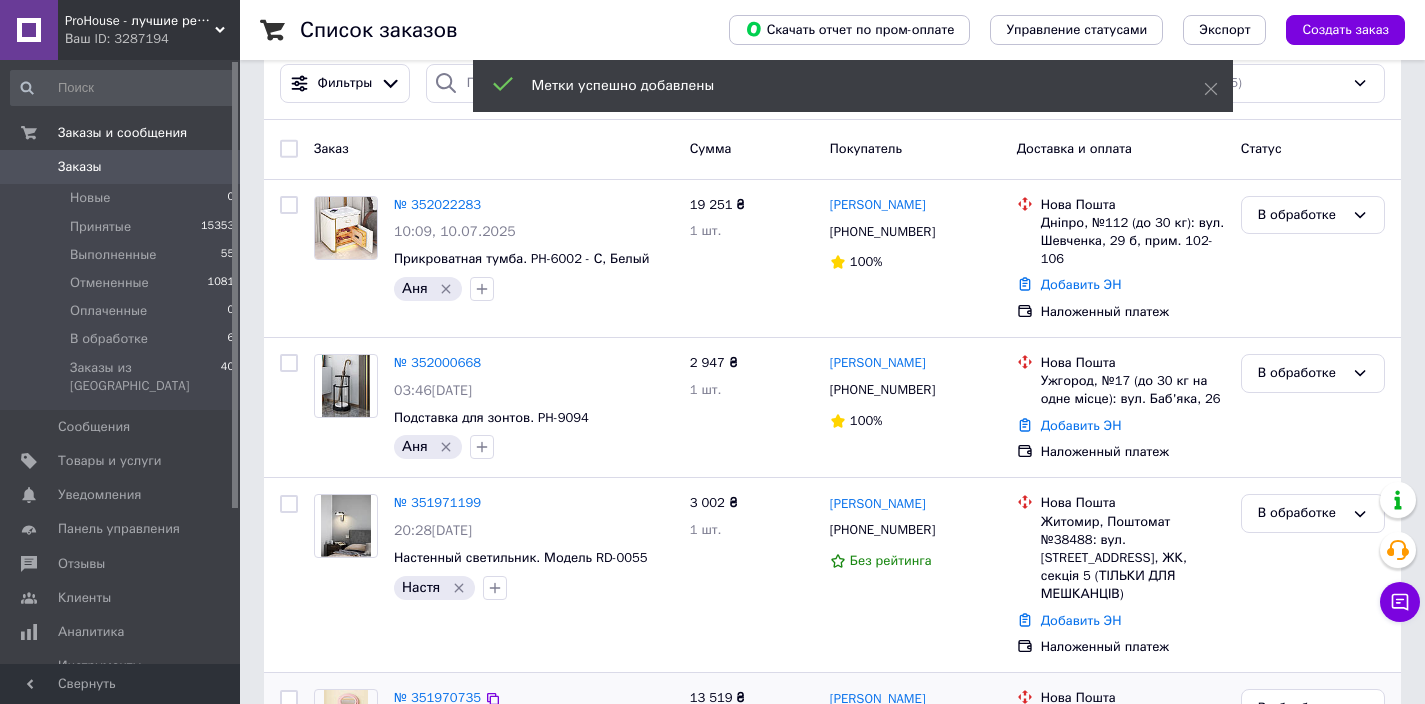 scroll, scrollTop: 34, scrollLeft: 0, axis: vertical 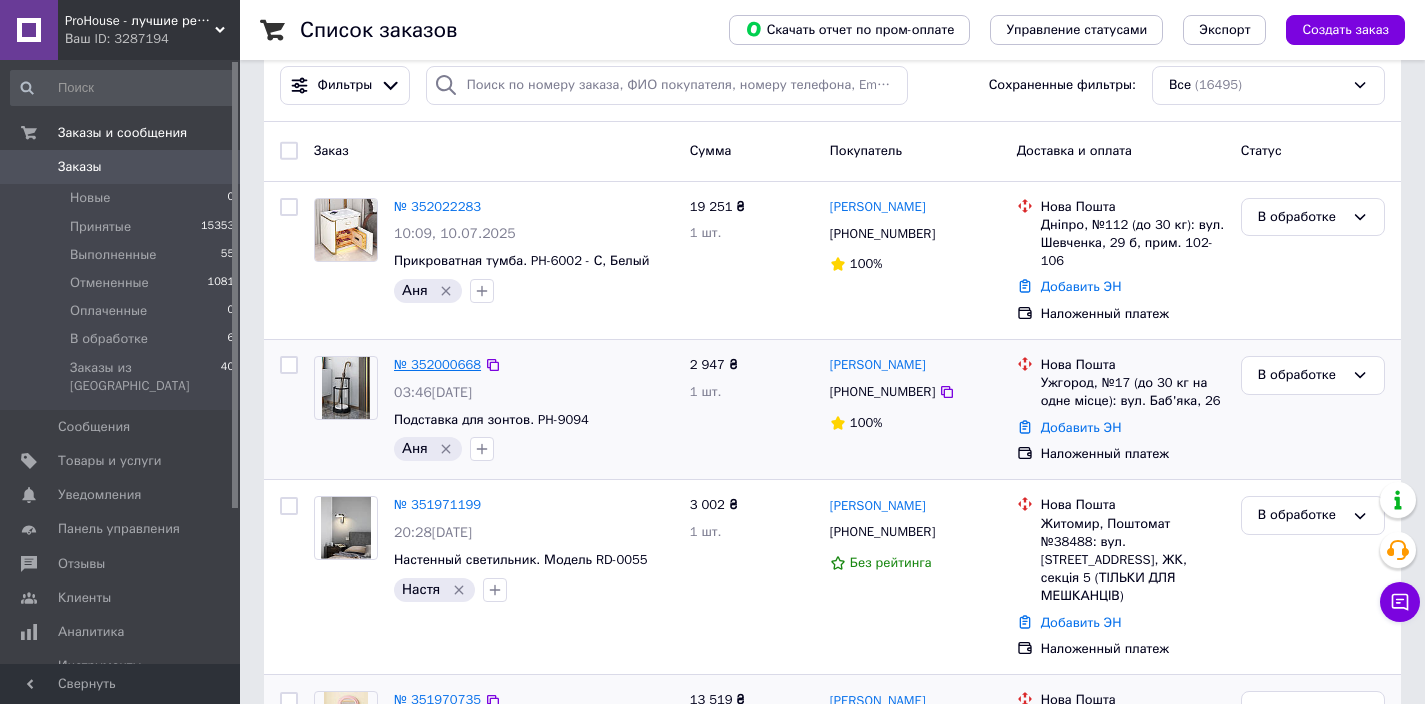 click on "№ 352000668" at bounding box center (437, 364) 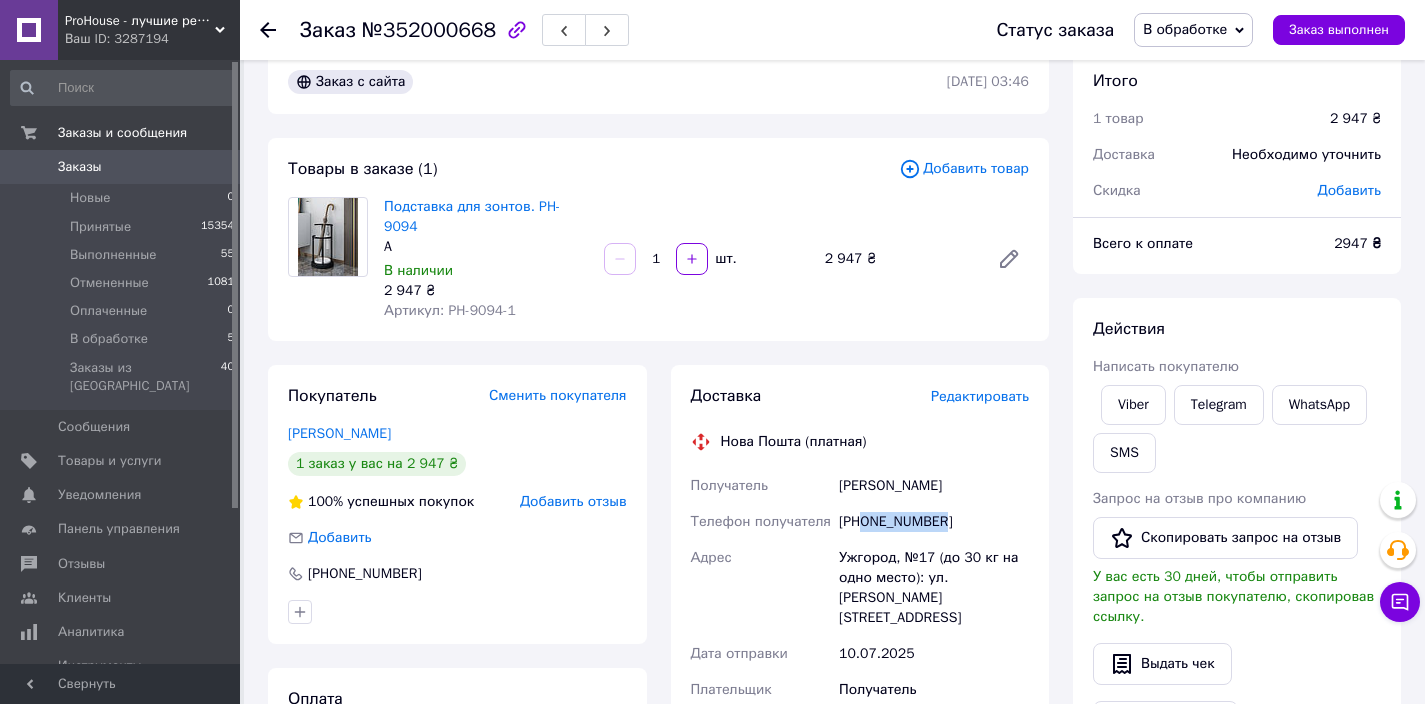 drag, startPoint x: 963, startPoint y: 518, endPoint x: 868, endPoint y: 518, distance: 95 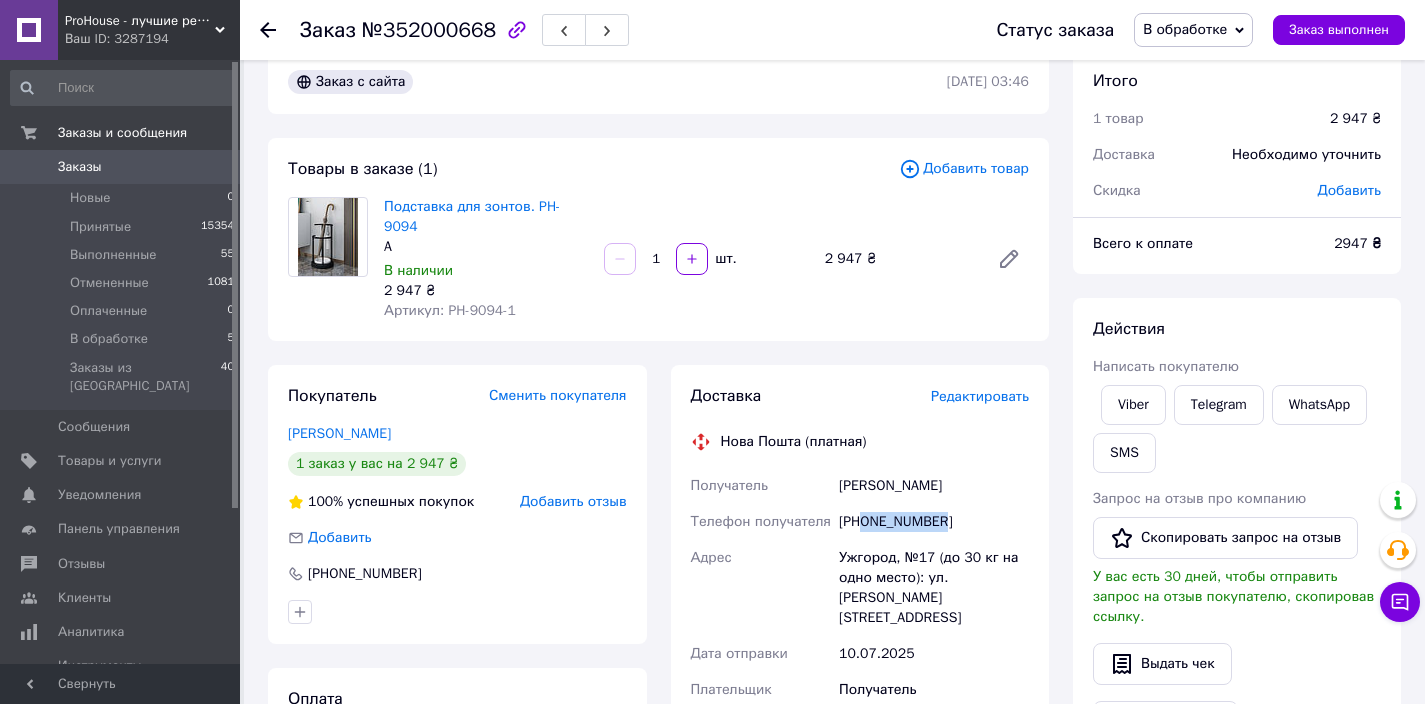 copy on "0938460387" 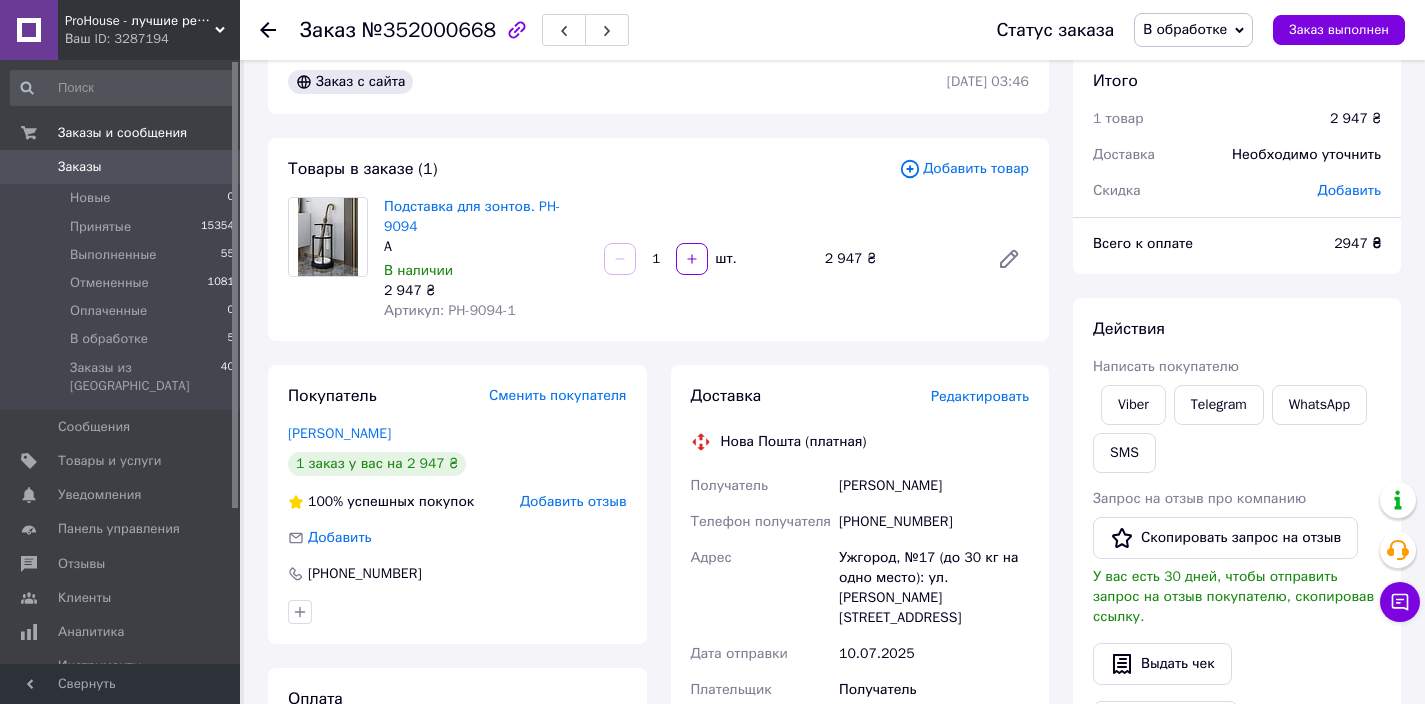click on "Скрип Христина" at bounding box center (934, 486) 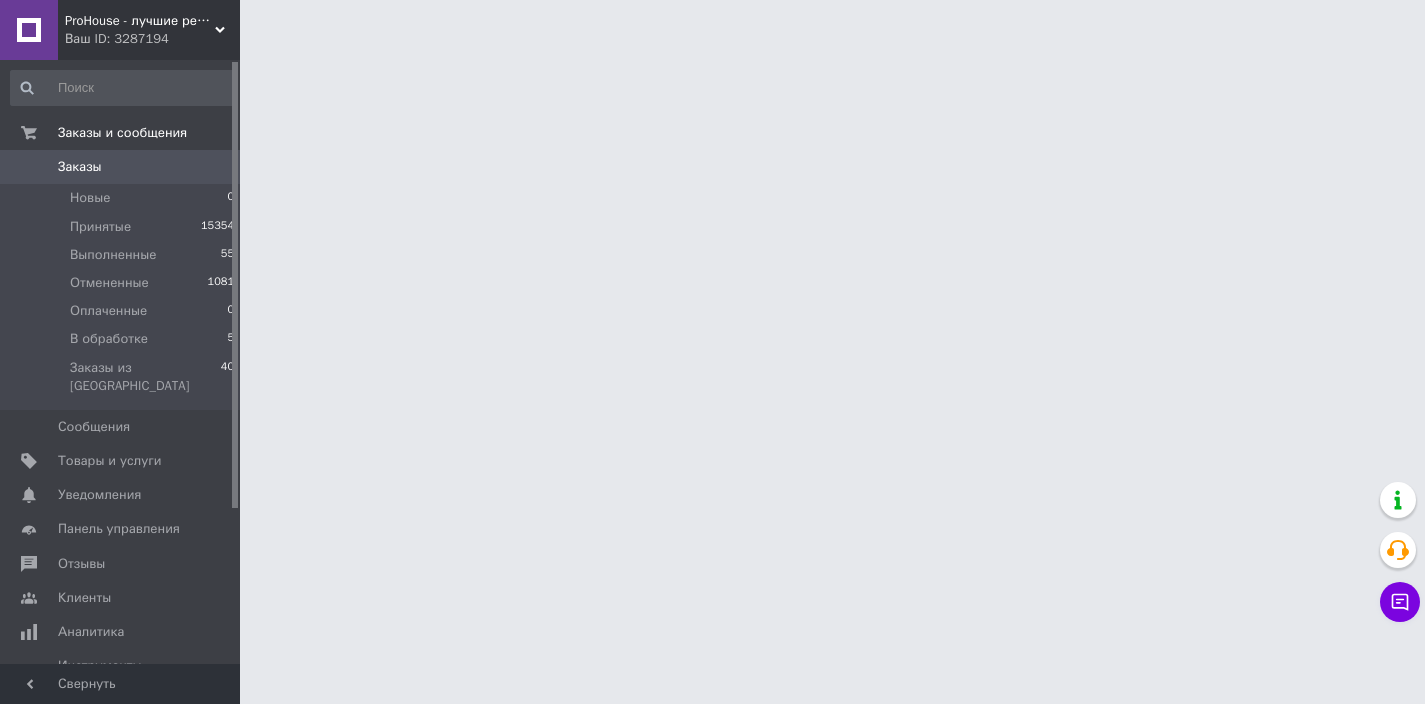 scroll, scrollTop: 0, scrollLeft: 0, axis: both 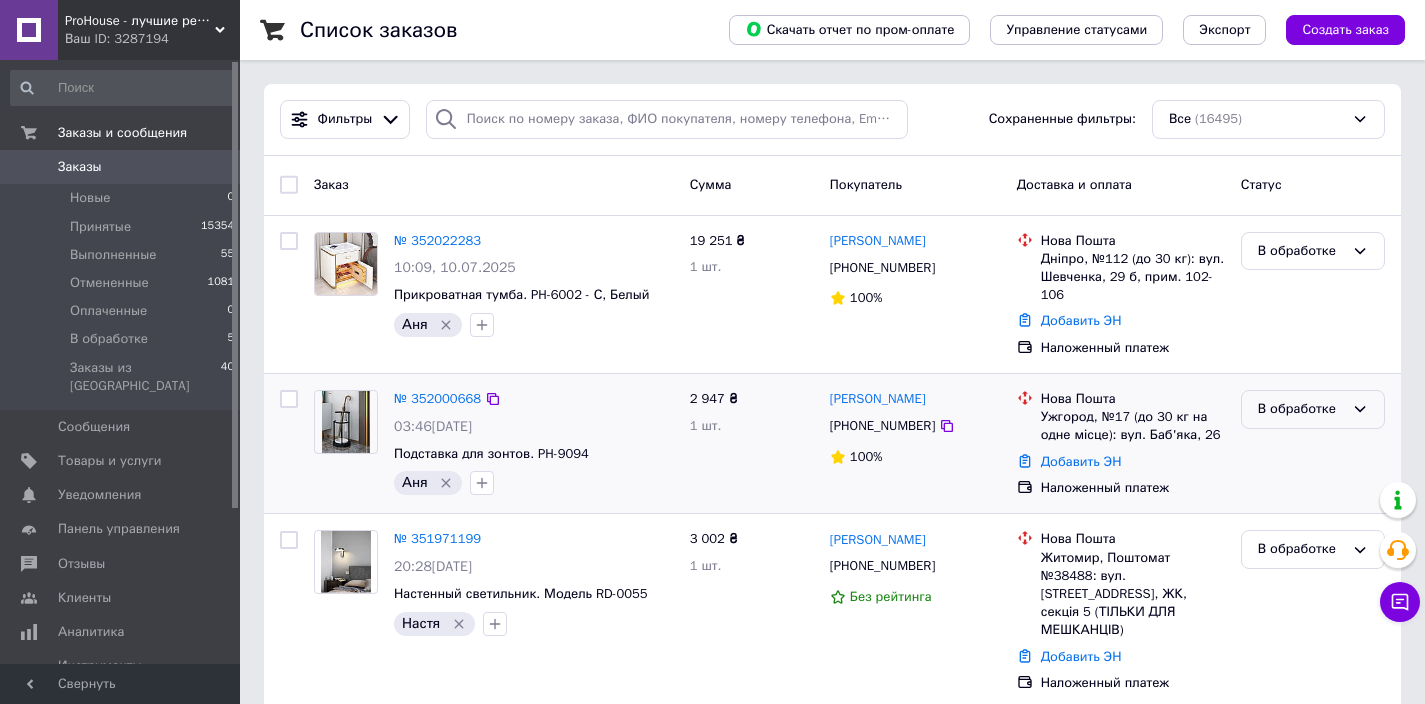 click on "В обработке" at bounding box center (1301, 409) 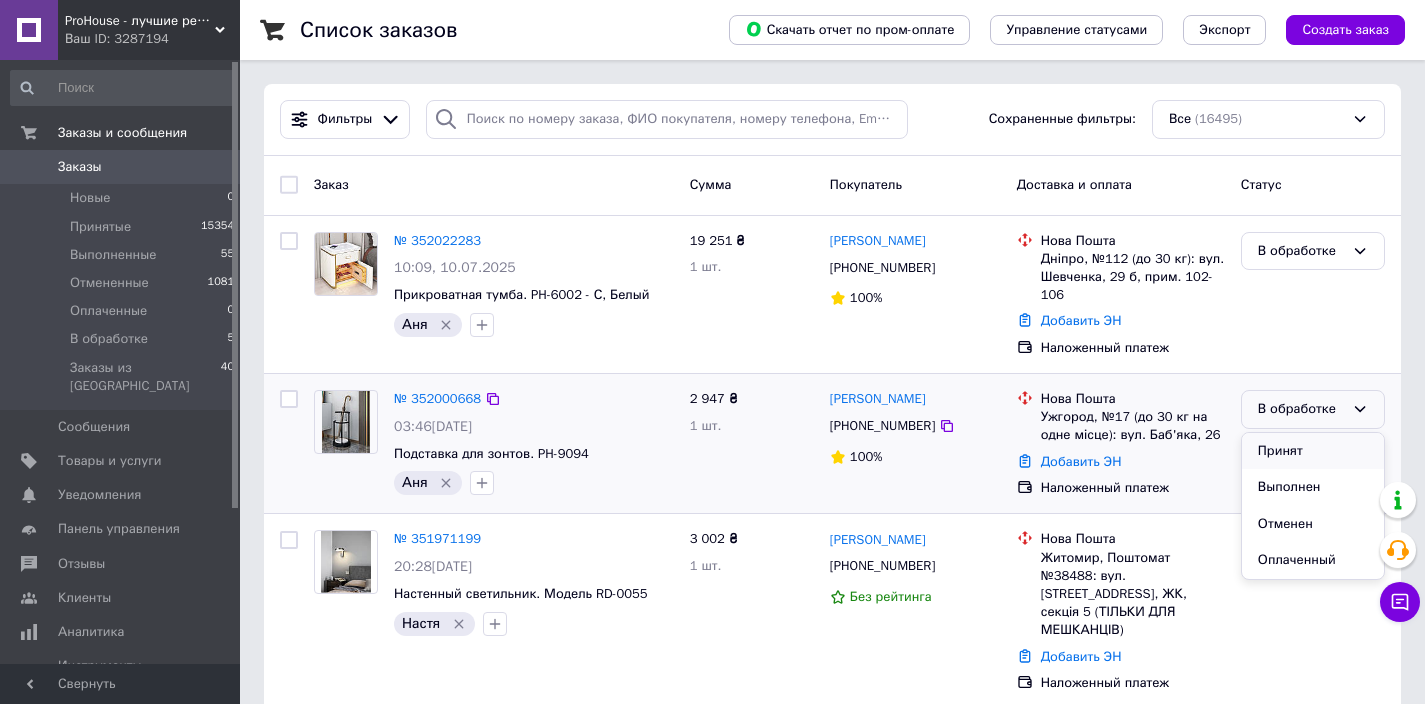 click on "Принят" at bounding box center [1313, 451] 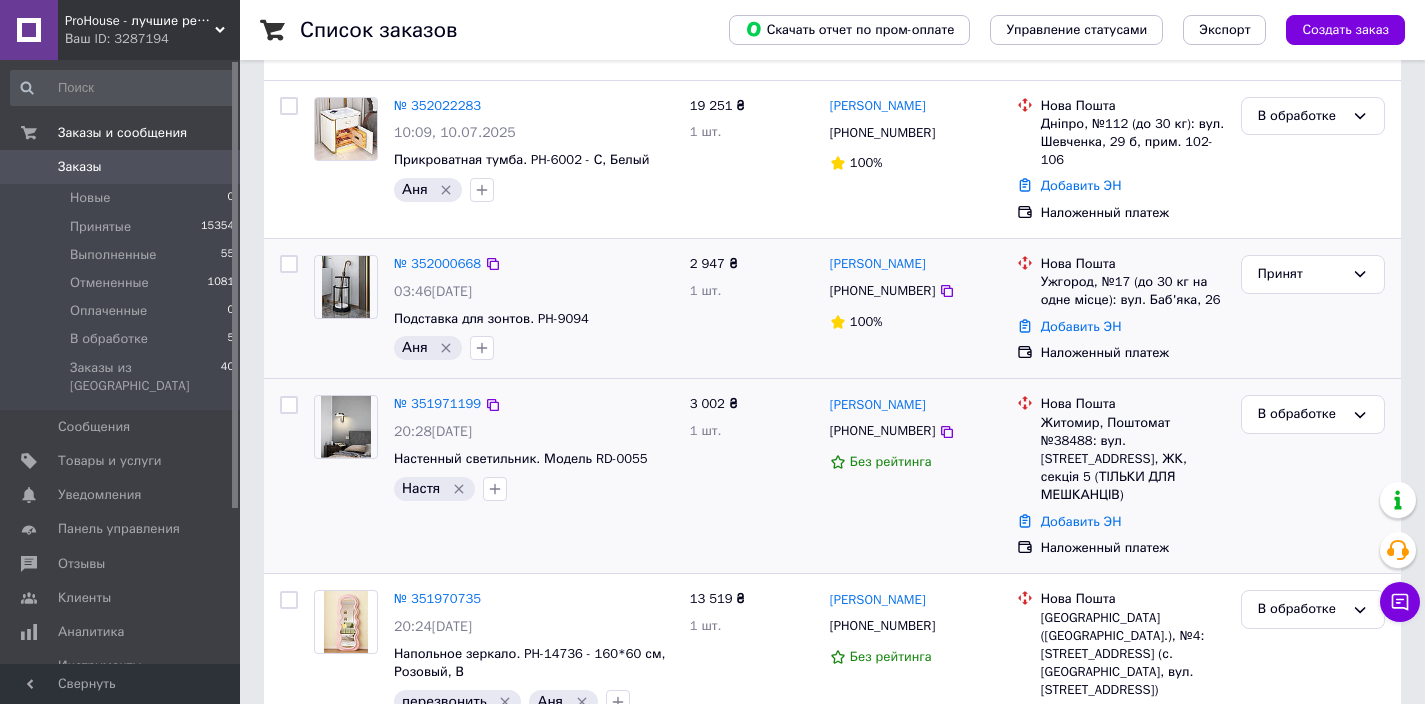 scroll, scrollTop: 0, scrollLeft: 0, axis: both 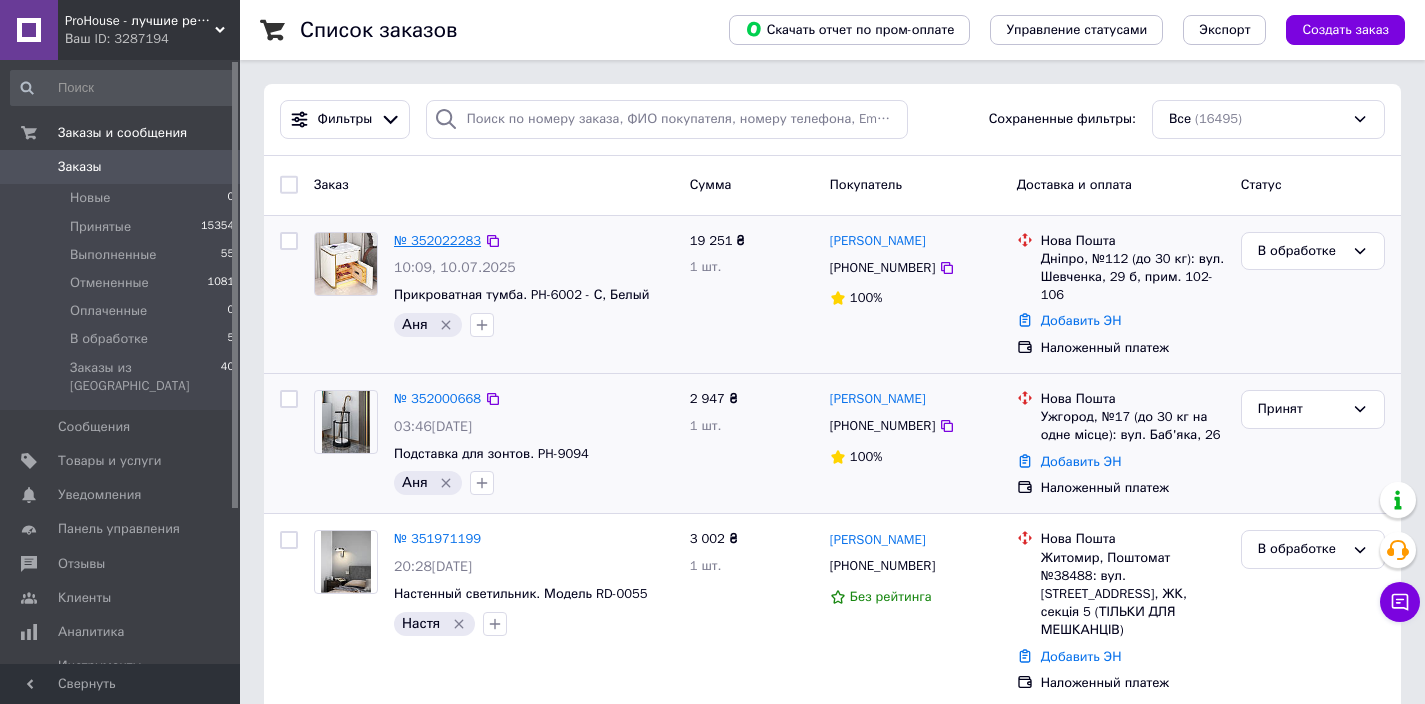 click on "№ 352022283" at bounding box center [437, 240] 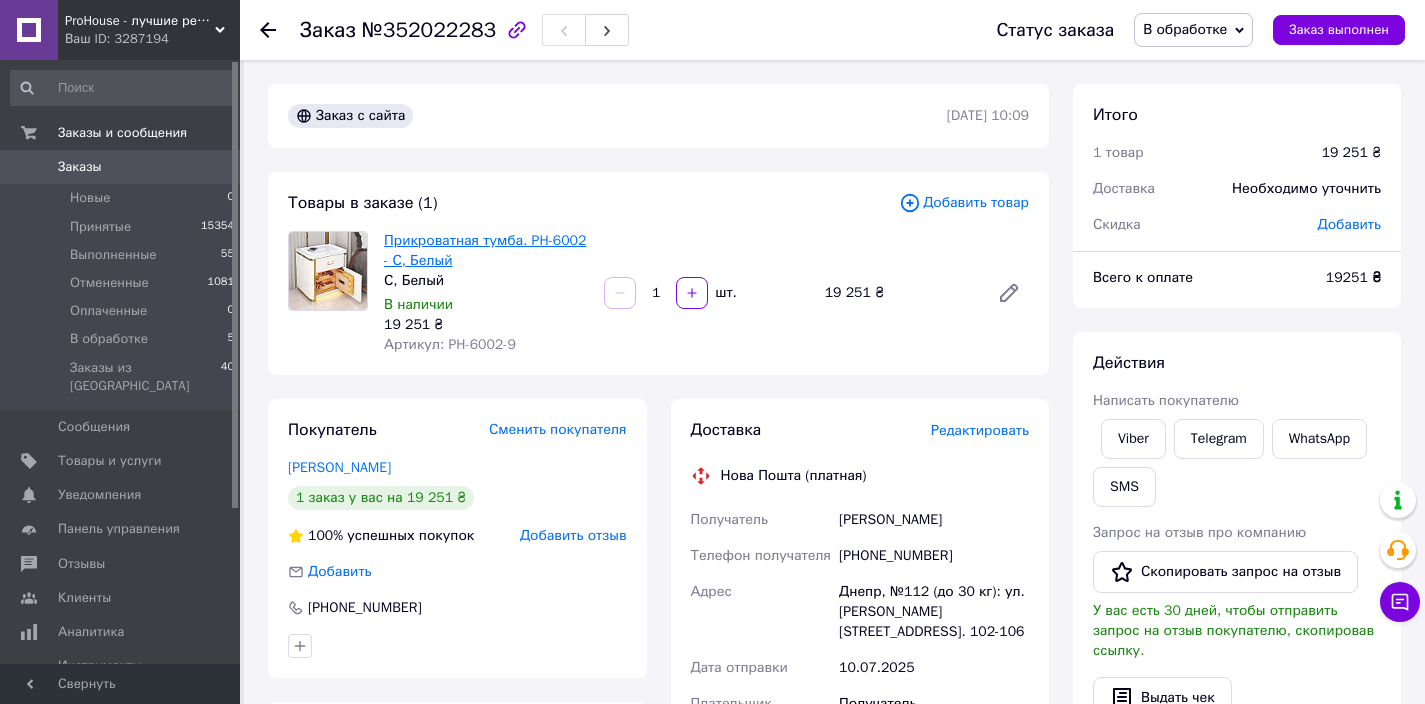 click on "Прикроватная тумба. PH-6002 - С, Белый" at bounding box center (485, 250) 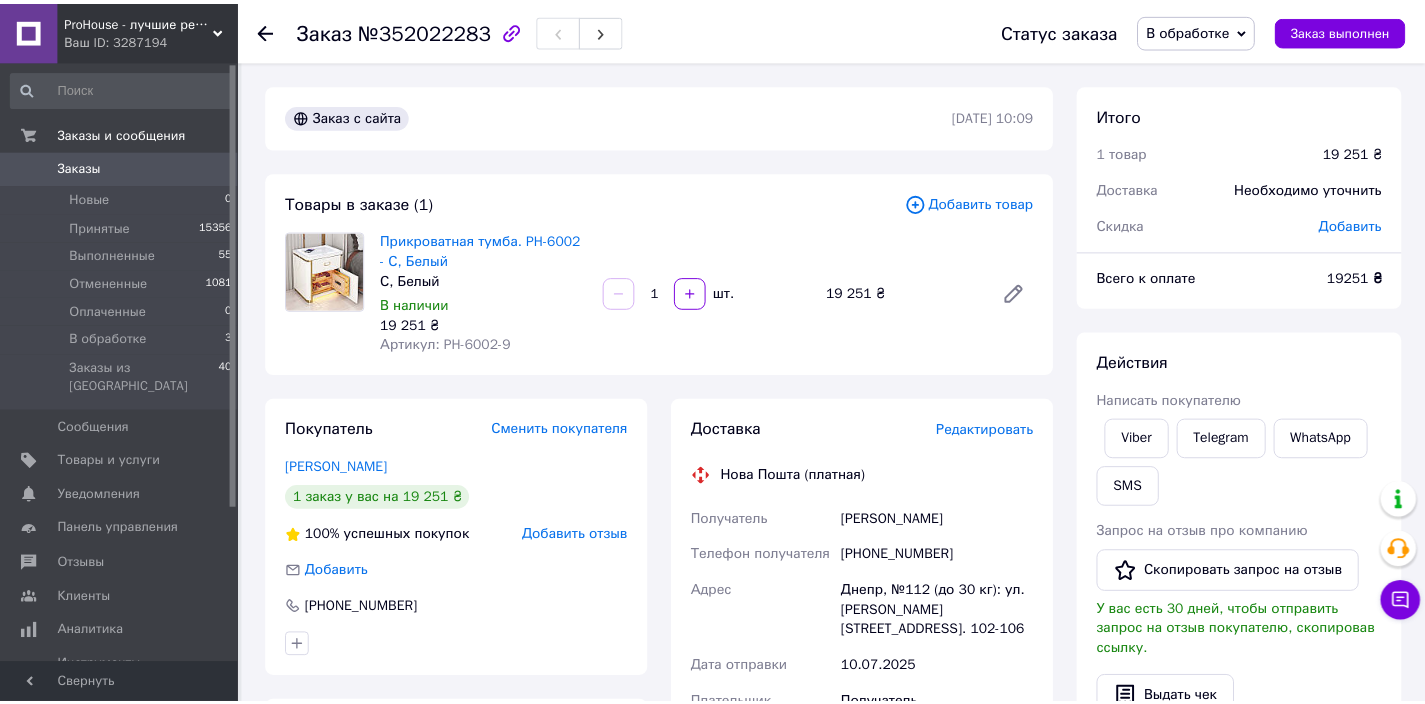 scroll, scrollTop: 0, scrollLeft: 0, axis: both 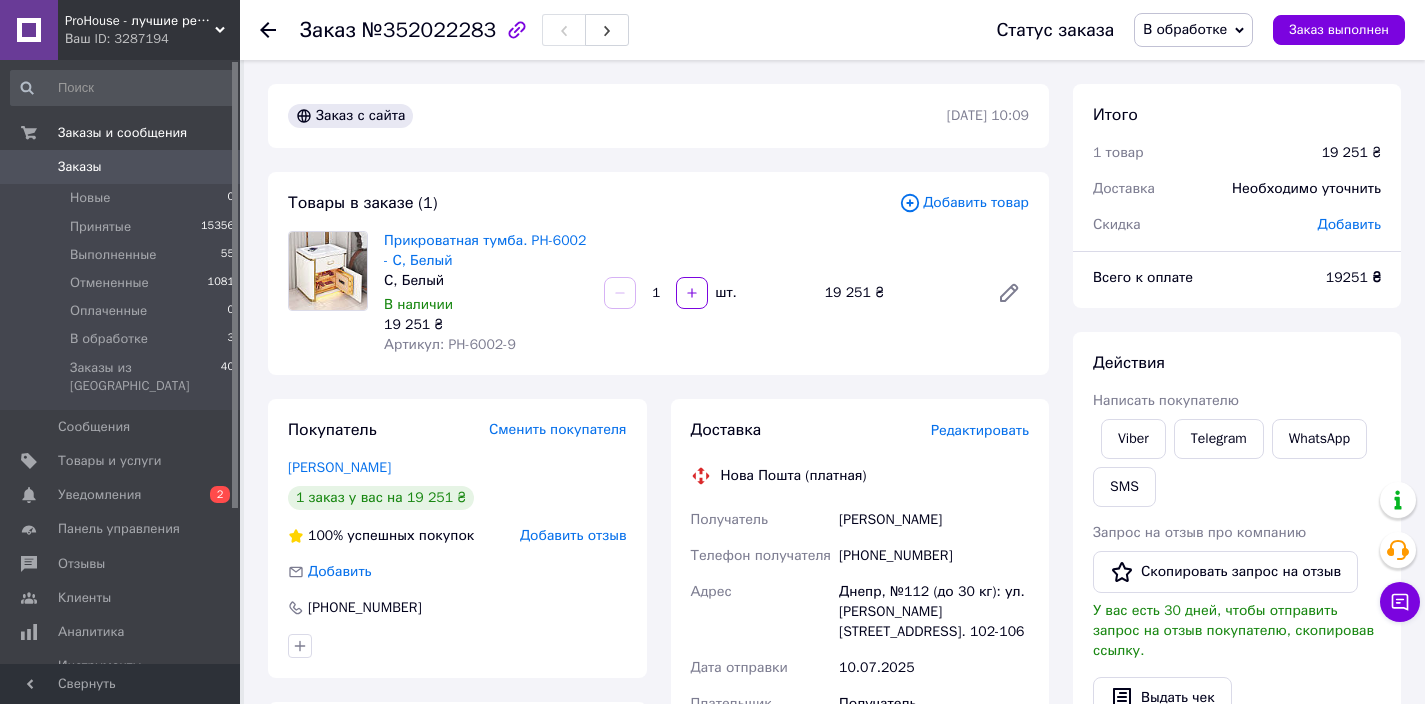 click on "Заказы" at bounding box center [80, 167] 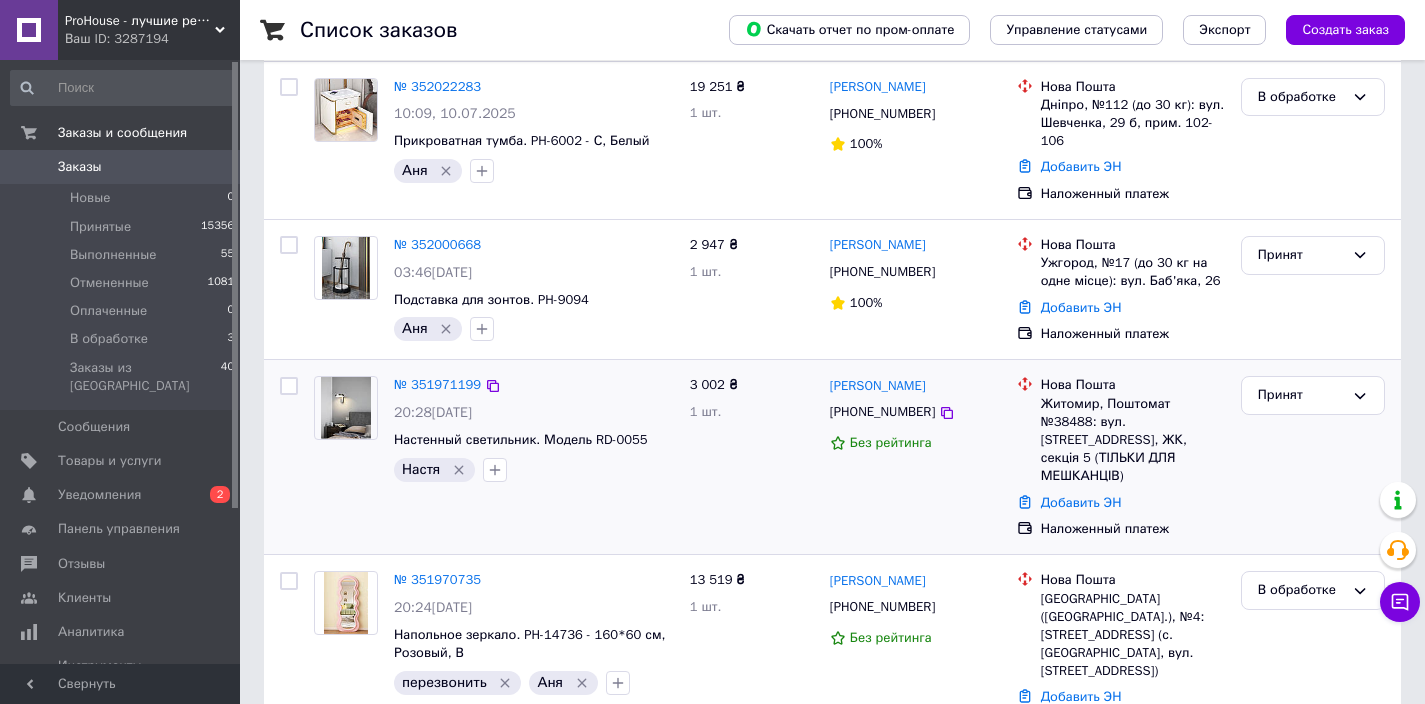 scroll, scrollTop: 408, scrollLeft: 0, axis: vertical 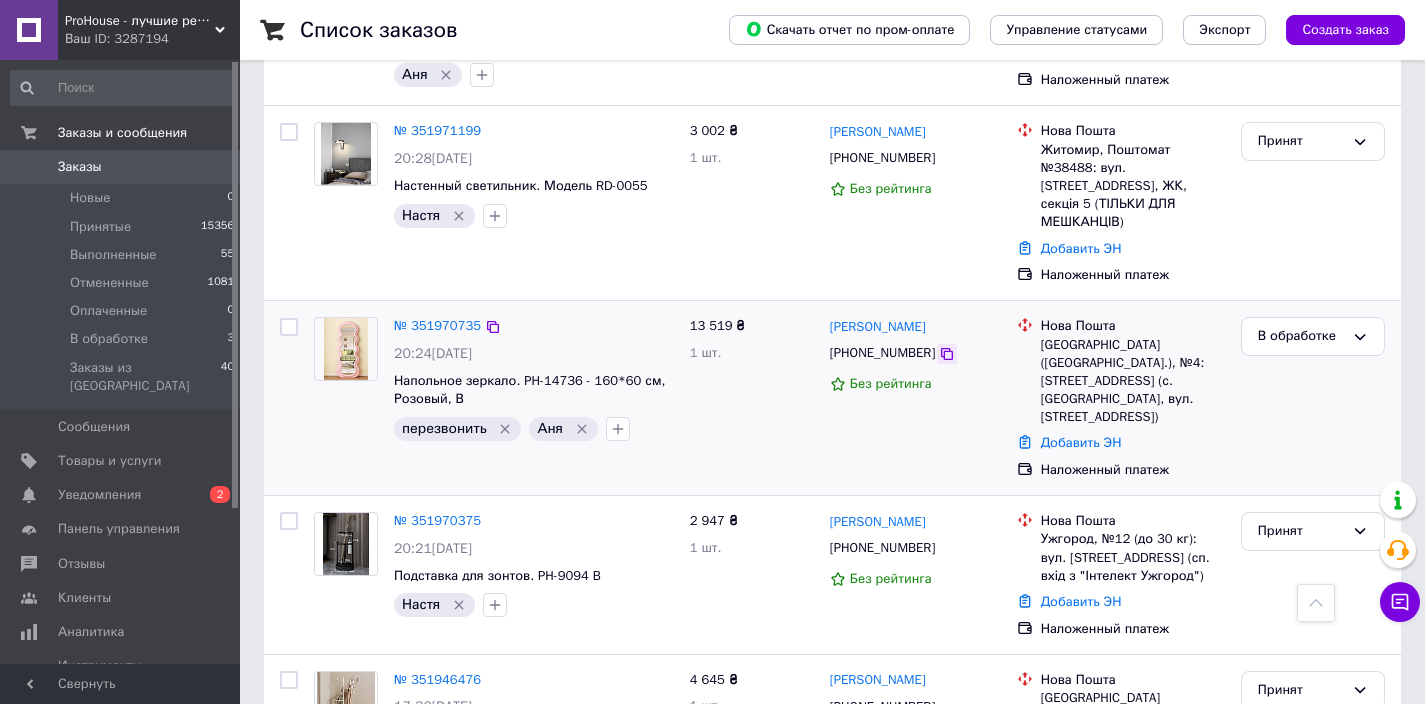click 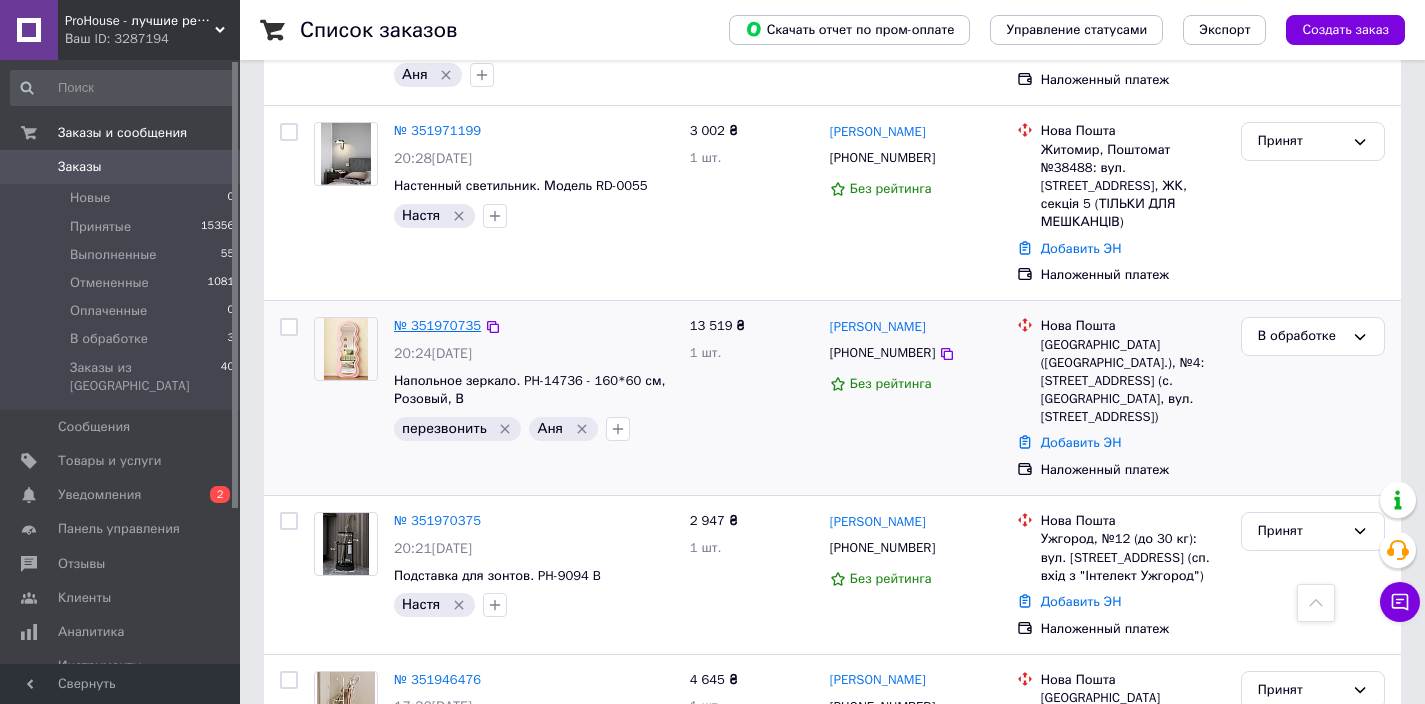 click on "№ 351970735" at bounding box center (437, 325) 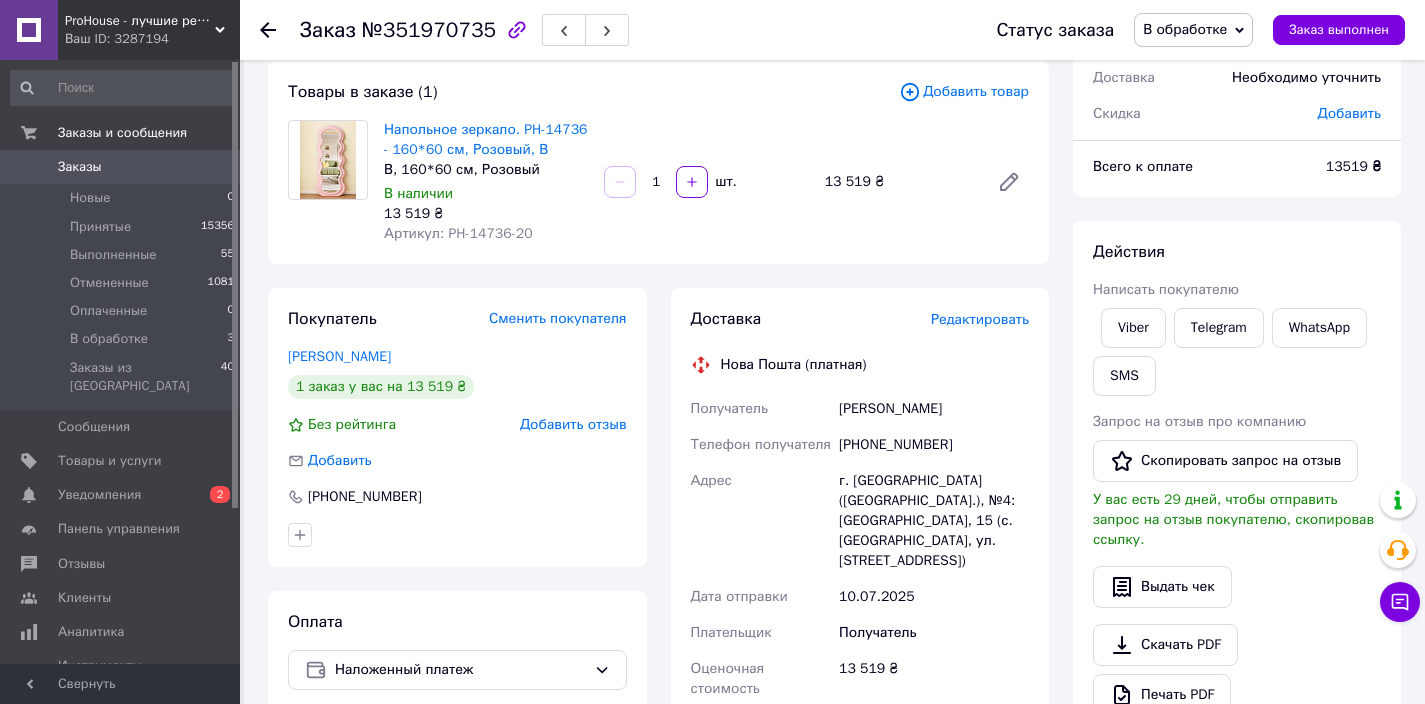 scroll, scrollTop: 55, scrollLeft: 0, axis: vertical 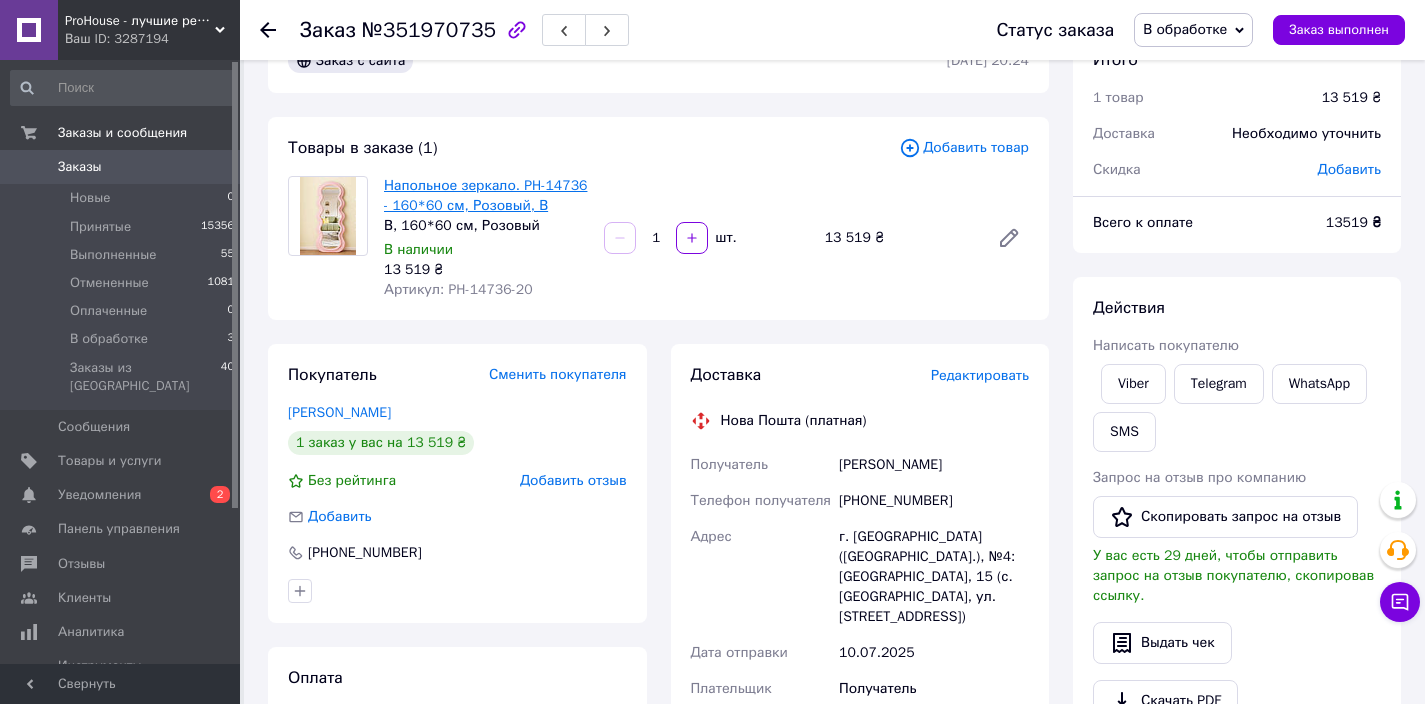 click on "Напольное зеркало. PH-14736 - 160*60 см, Розовый, В" at bounding box center [485, 195] 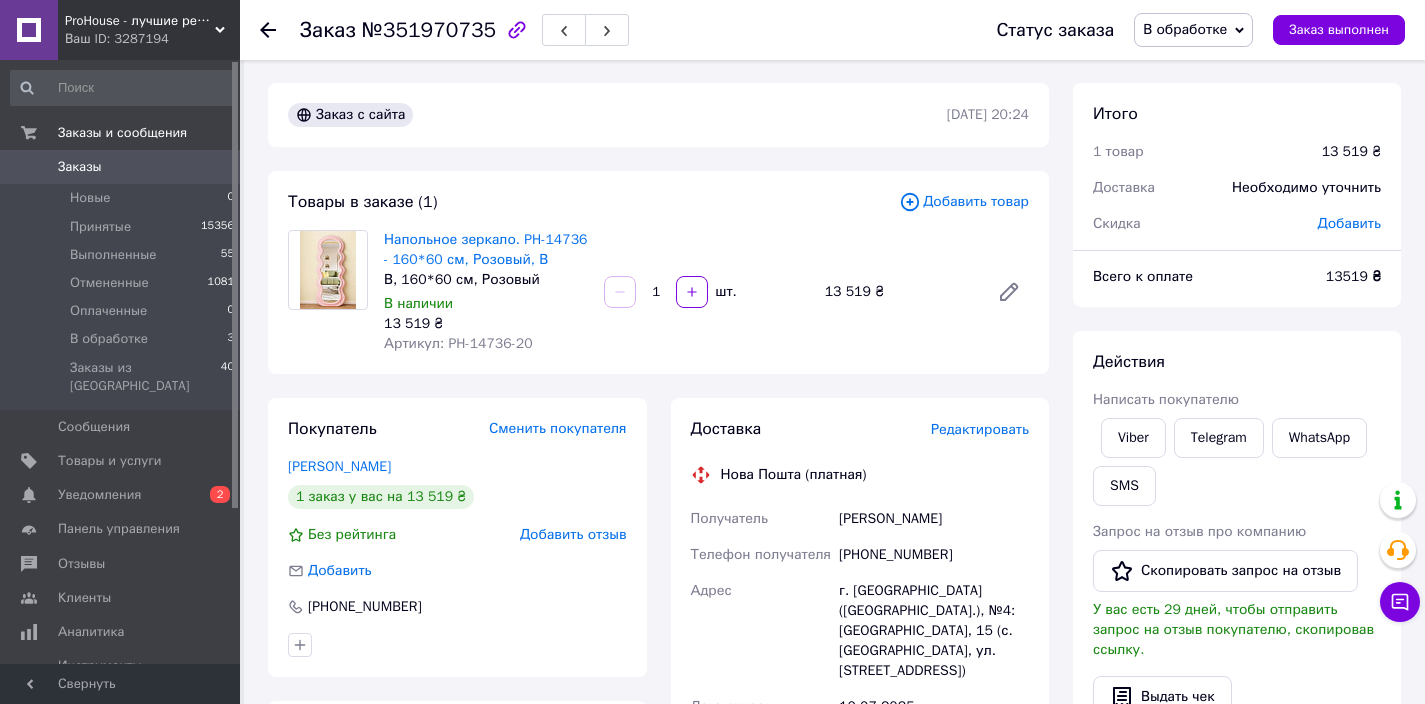 scroll, scrollTop: 3, scrollLeft: 0, axis: vertical 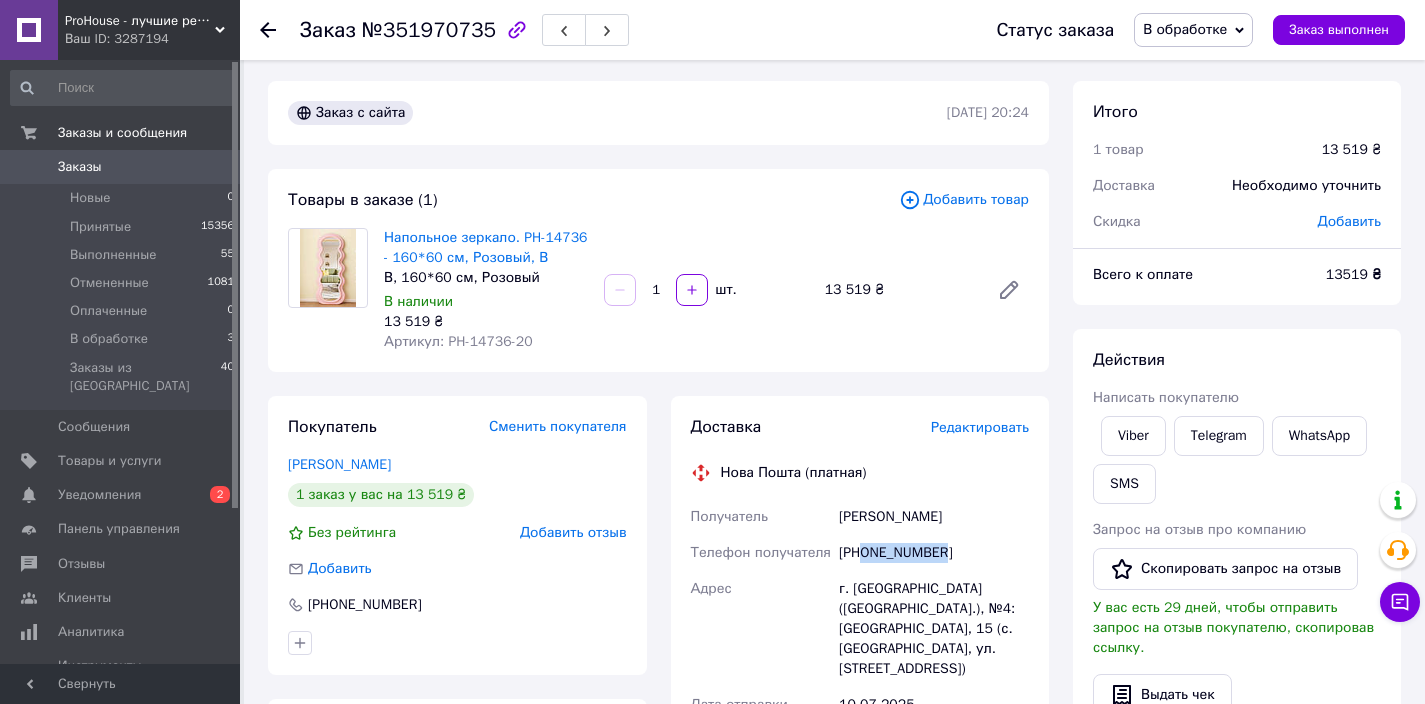 drag, startPoint x: 950, startPoint y: 574, endPoint x: 868, endPoint y: 571, distance: 82.05486 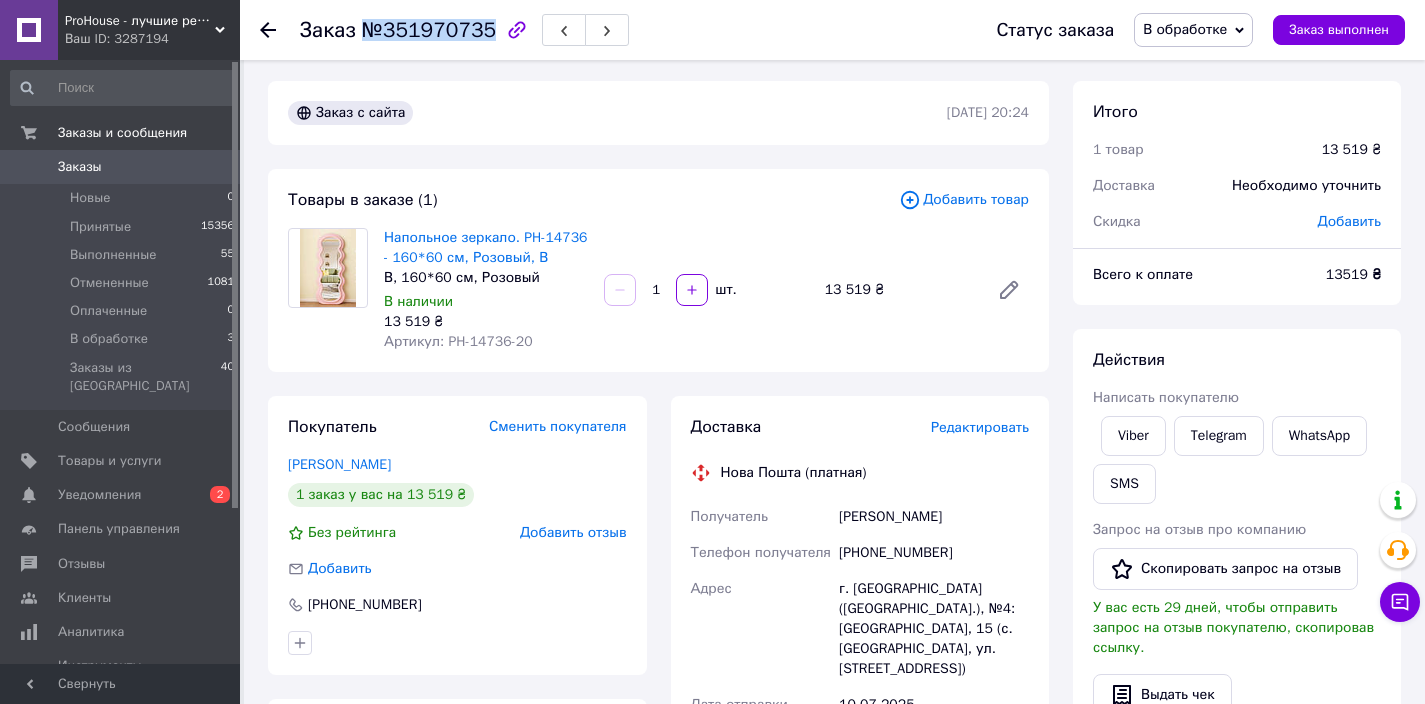drag, startPoint x: 362, startPoint y: 29, endPoint x: 490, endPoint y: 26, distance: 128.03516 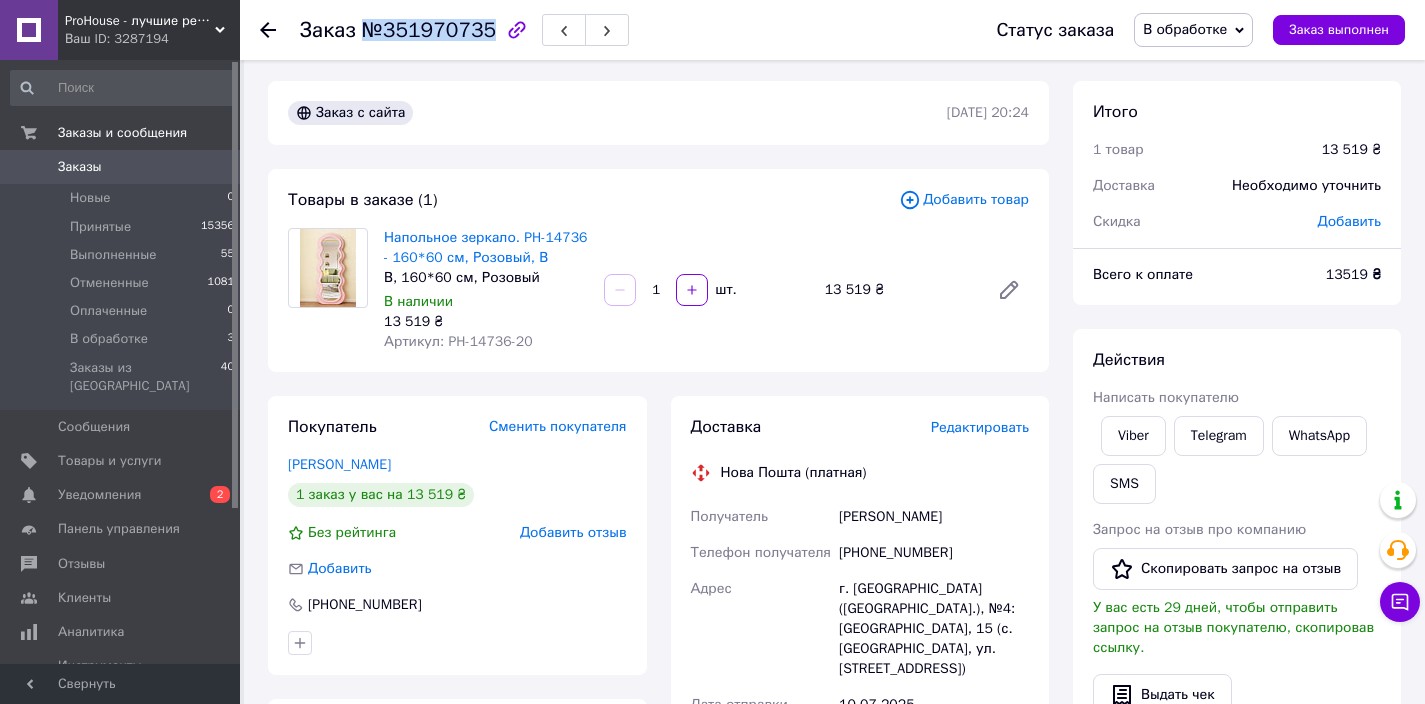 click on "Заказы 0" at bounding box center [123, 167] 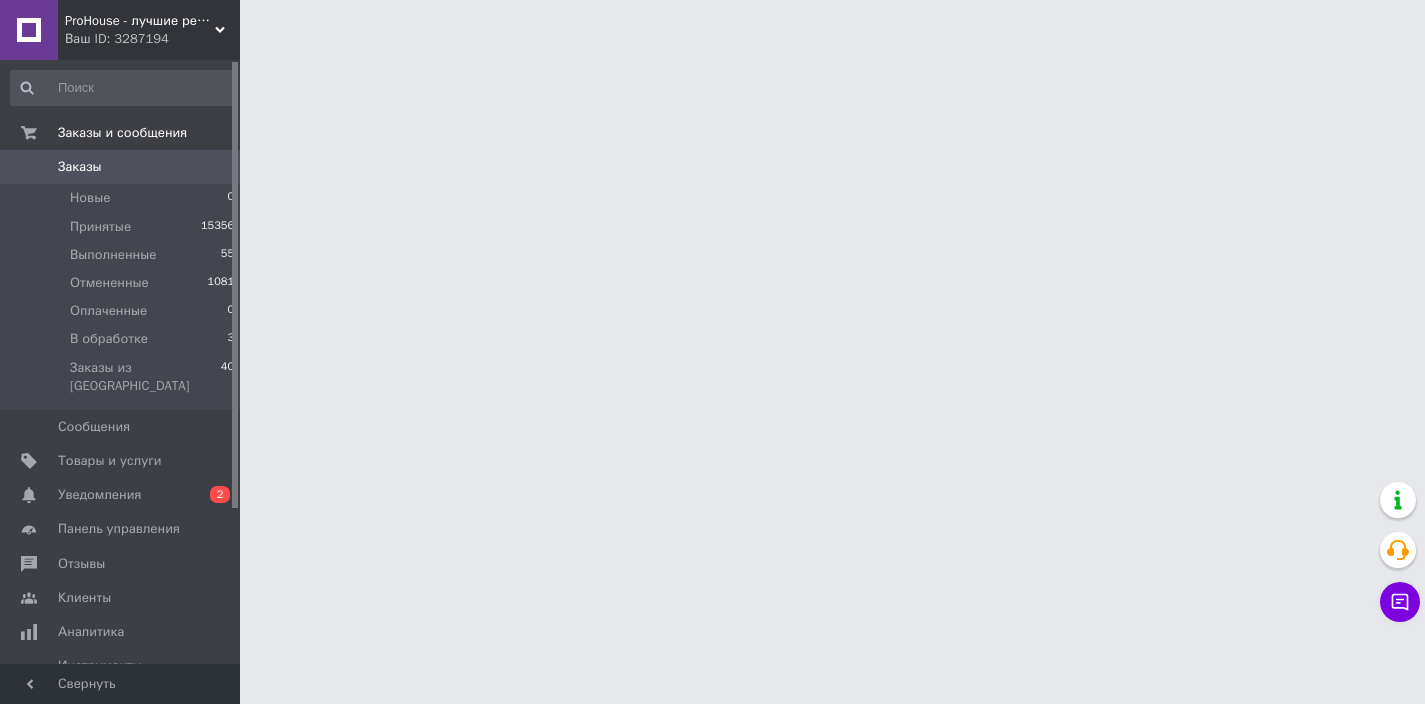 scroll, scrollTop: 0, scrollLeft: 0, axis: both 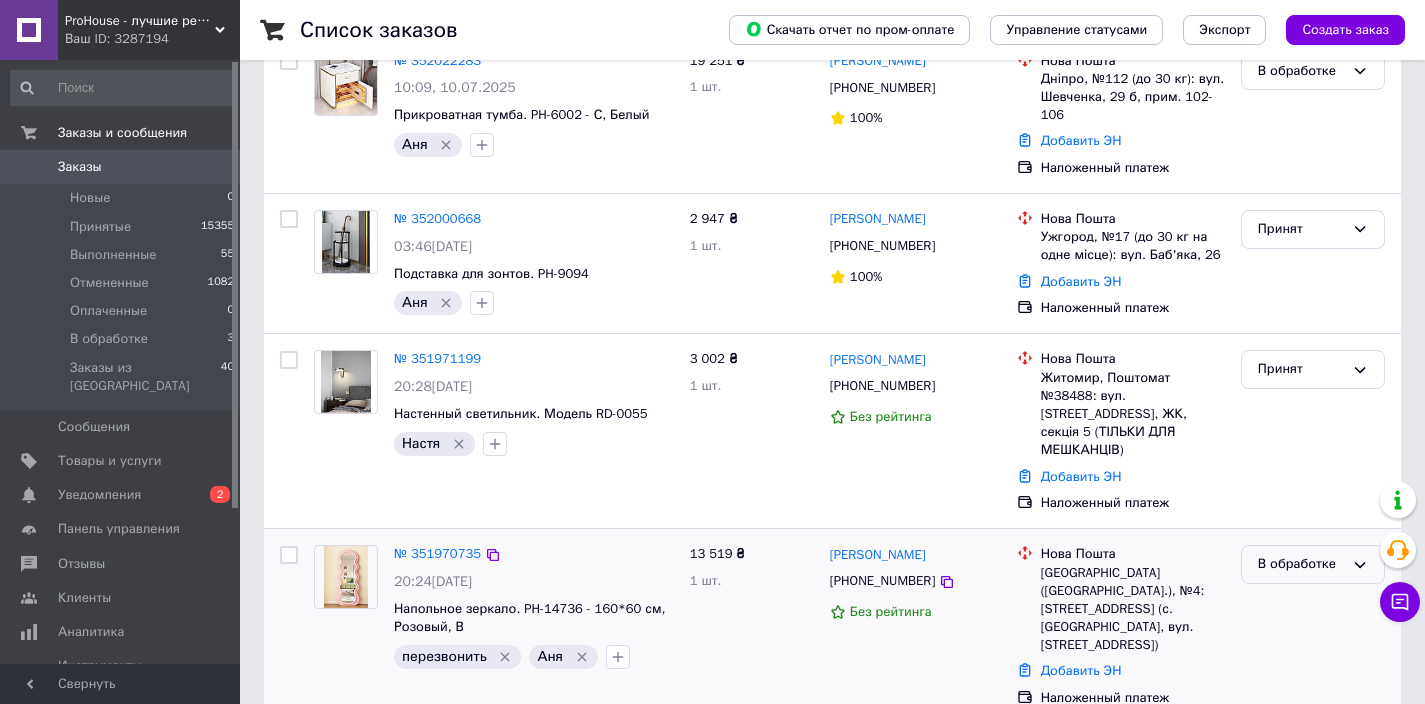 click on "В обработке" at bounding box center (1301, 564) 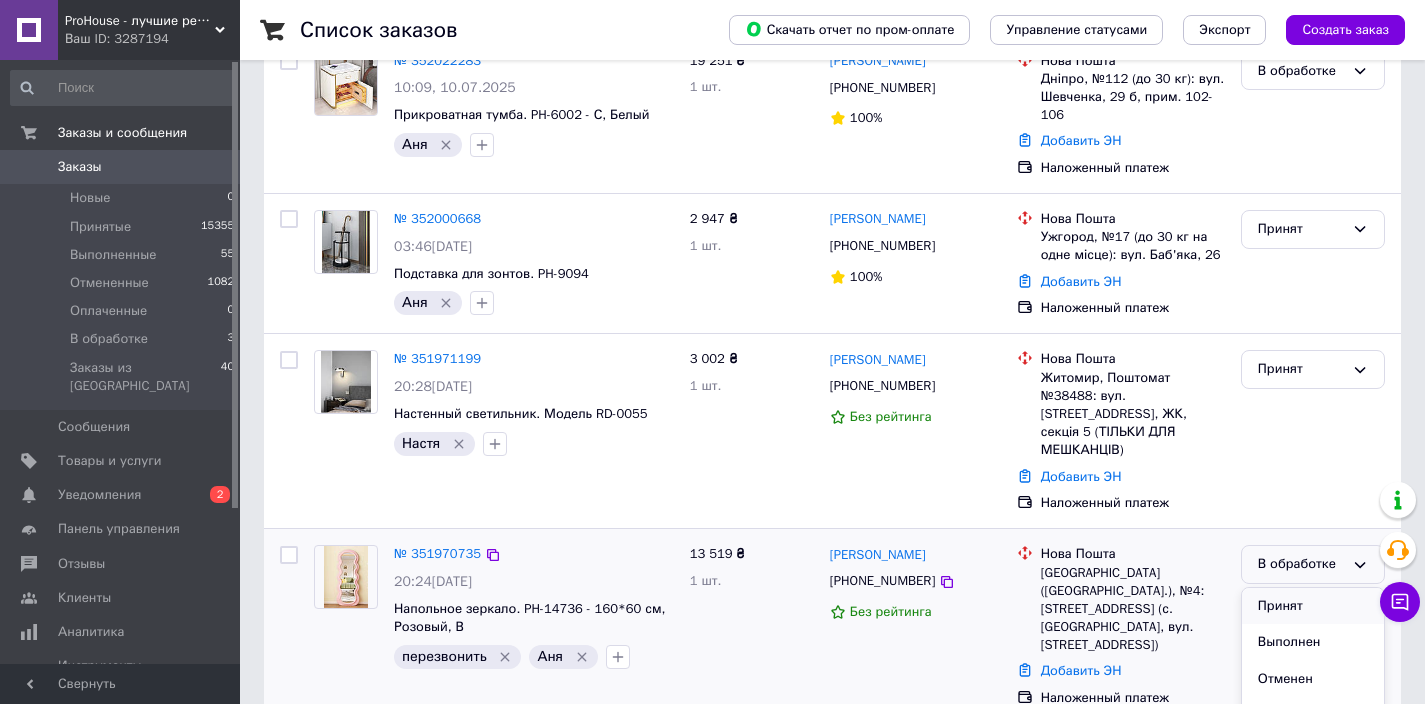 click on "Принят" at bounding box center [1313, 606] 